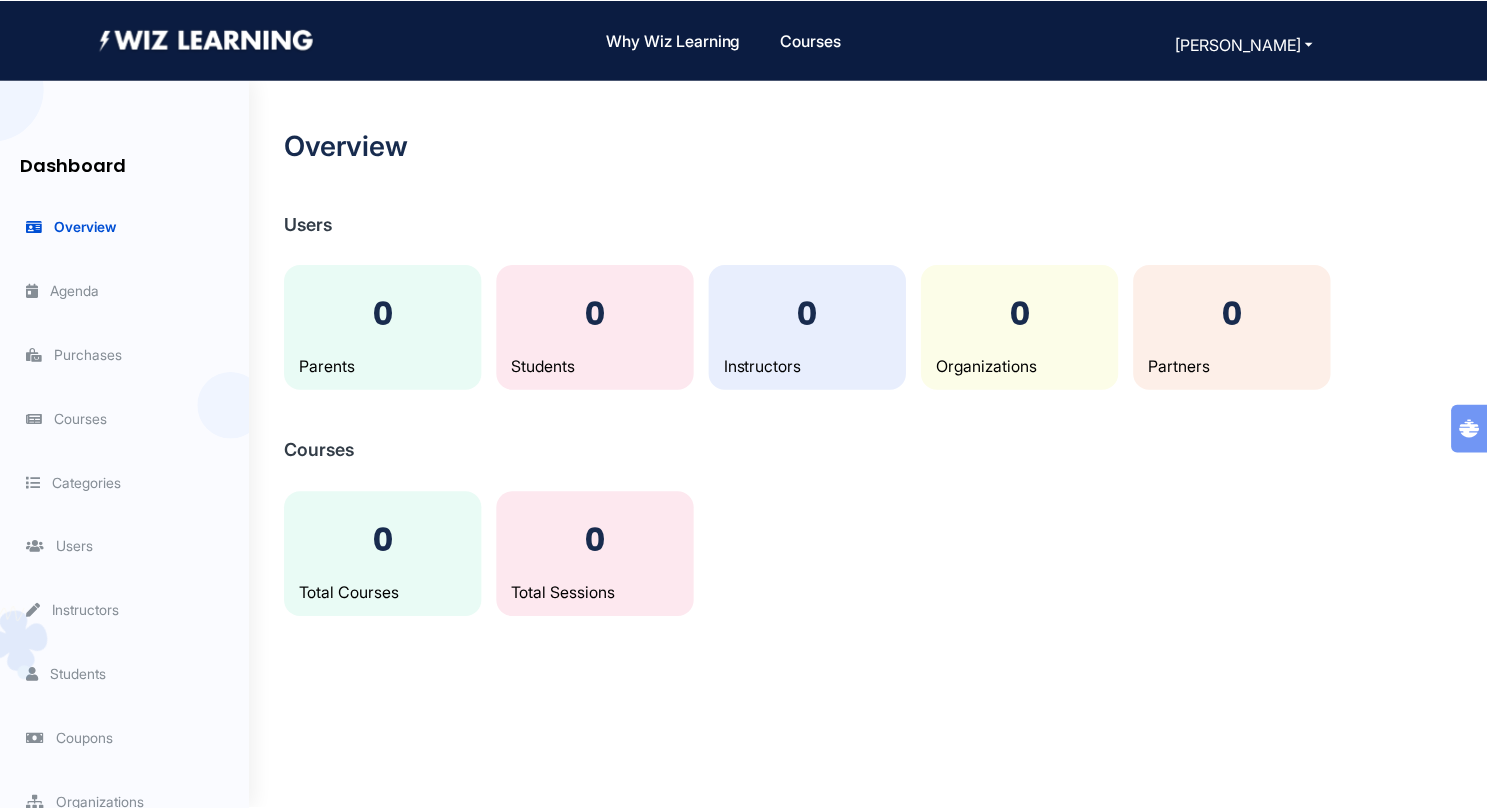 scroll, scrollTop: 0, scrollLeft: 0, axis: both 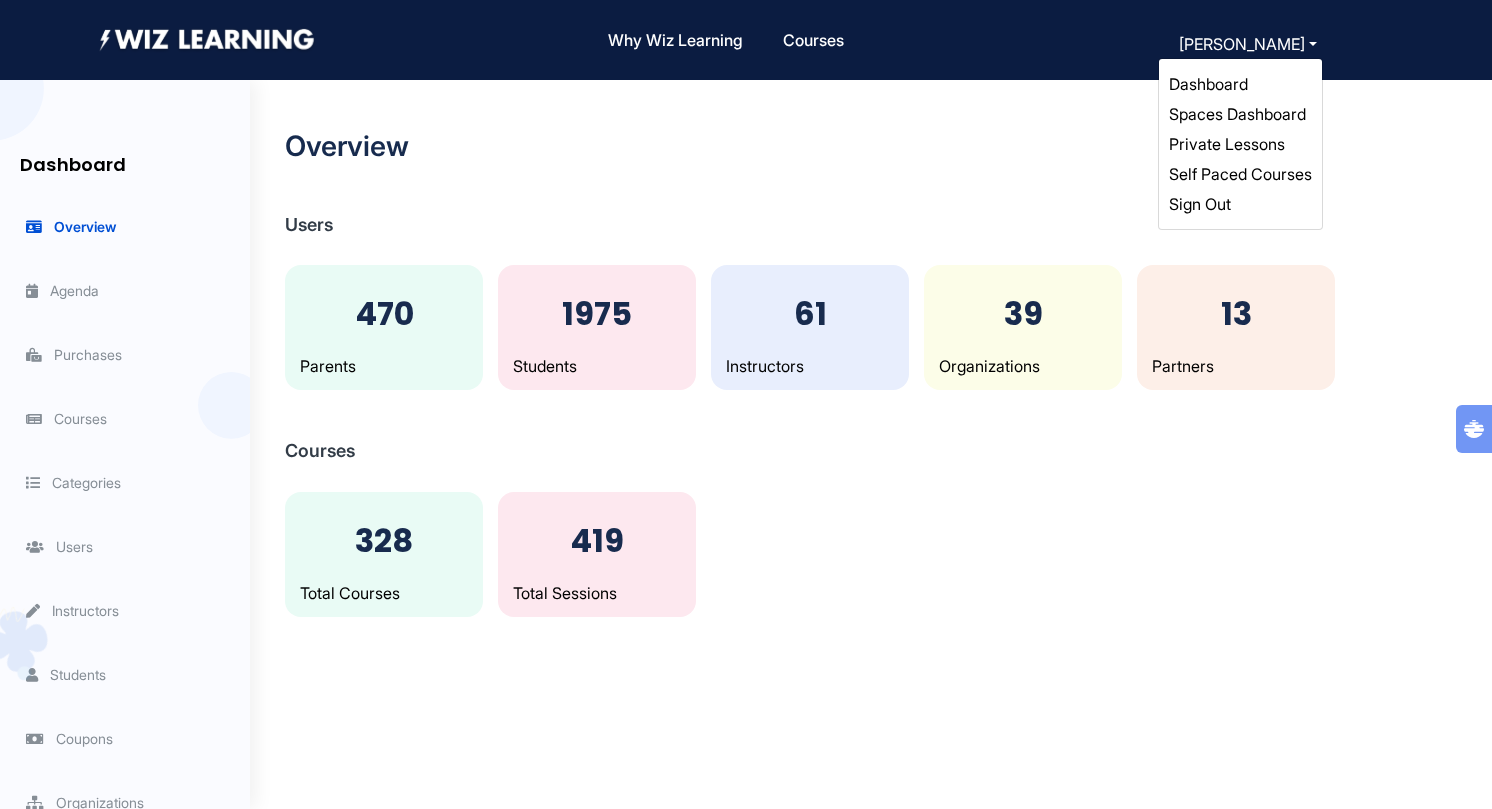 click on "Self Paced Courses" at bounding box center [1240, 174] 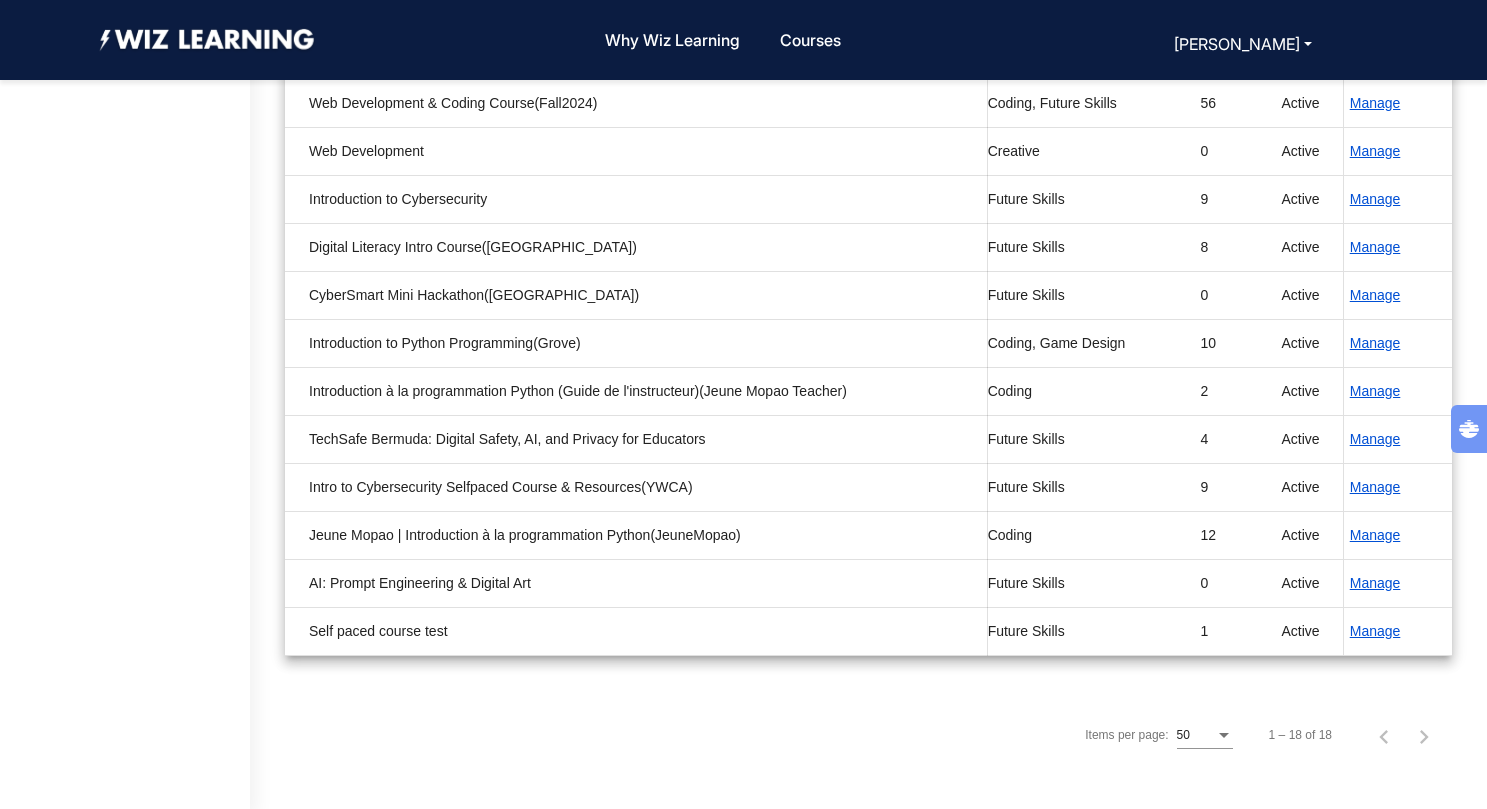 scroll, scrollTop: 614, scrollLeft: 0, axis: vertical 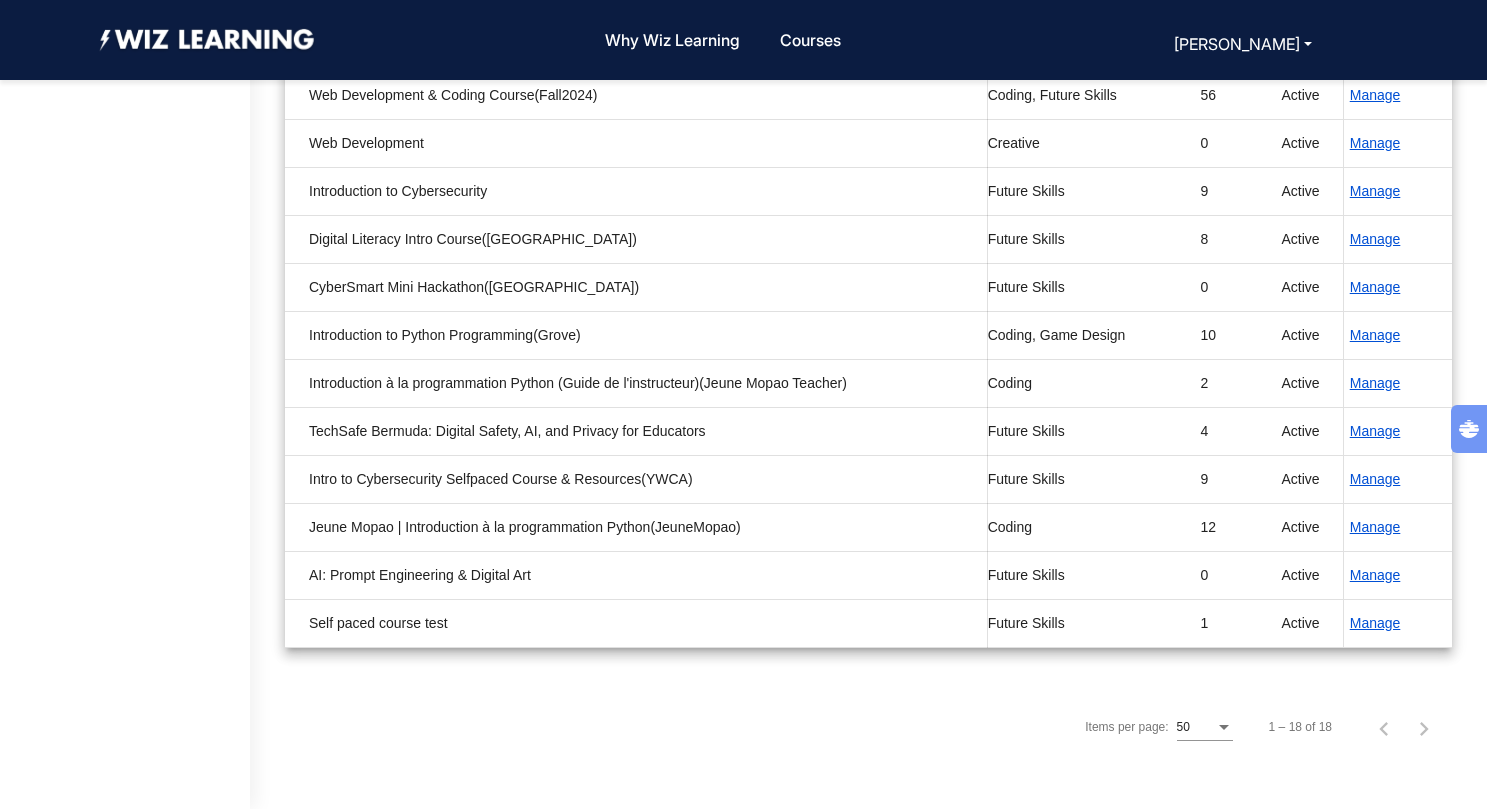 click on "Manage" 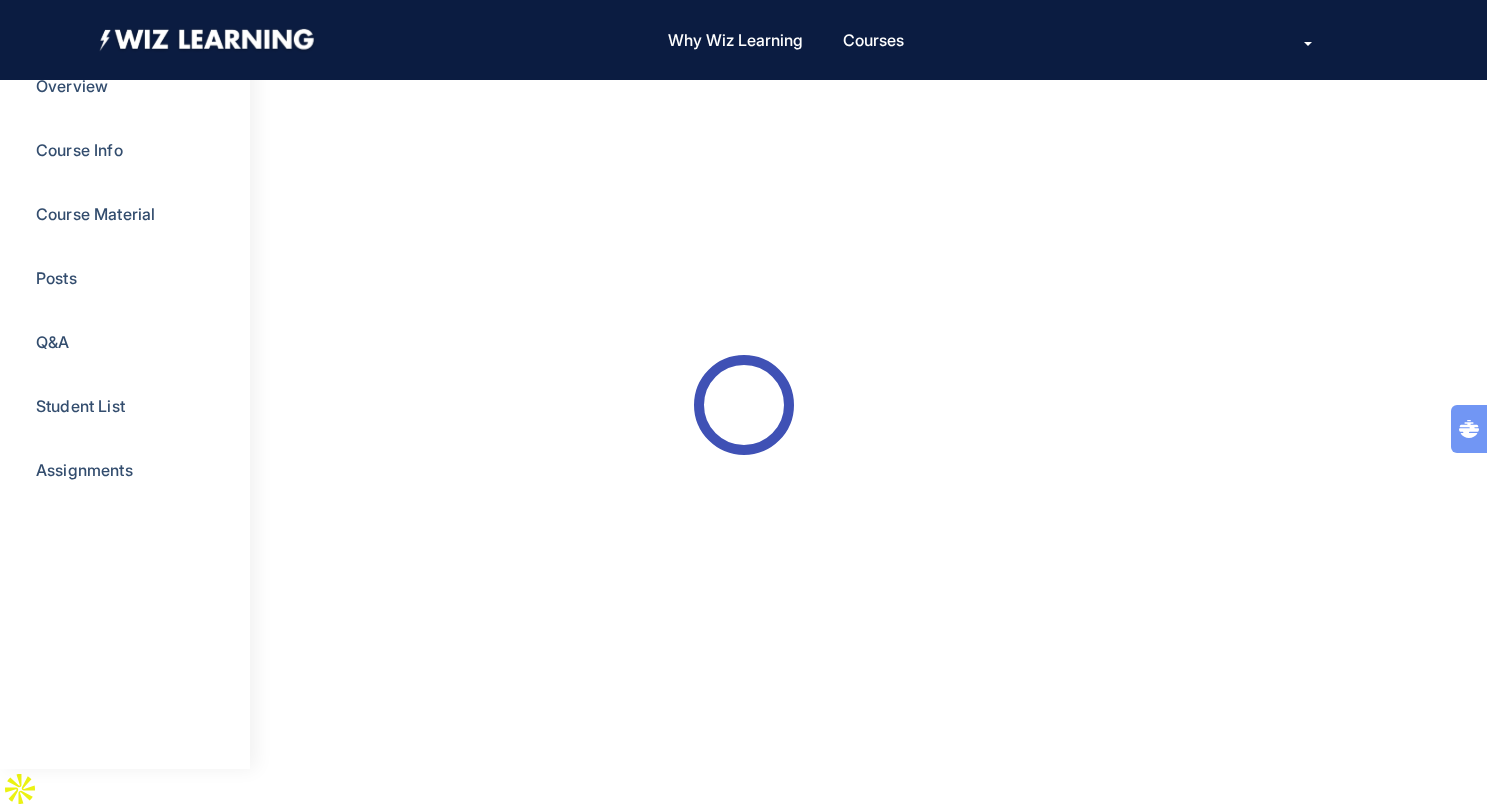 scroll, scrollTop: 0, scrollLeft: 0, axis: both 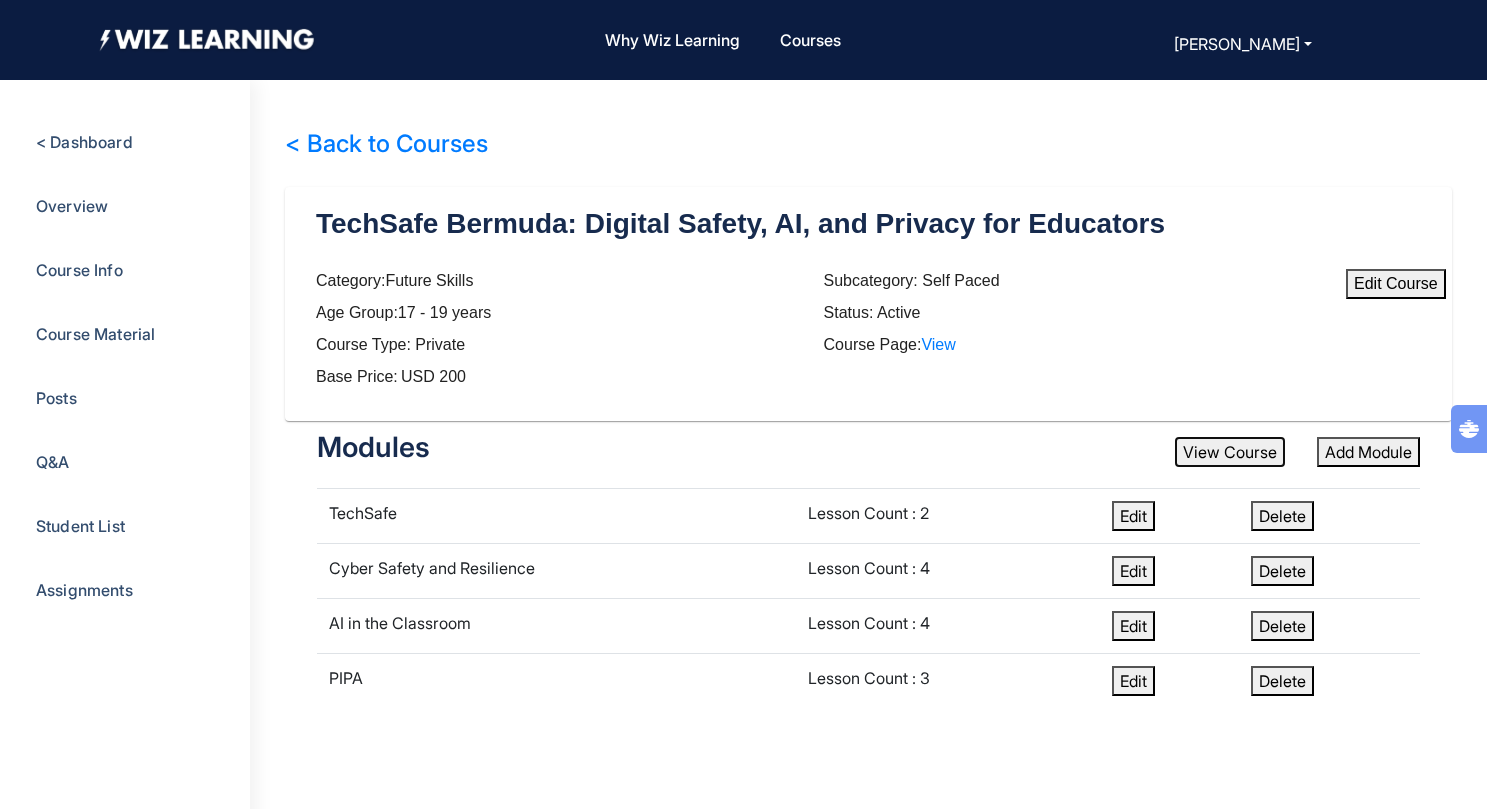 click on "View Course" 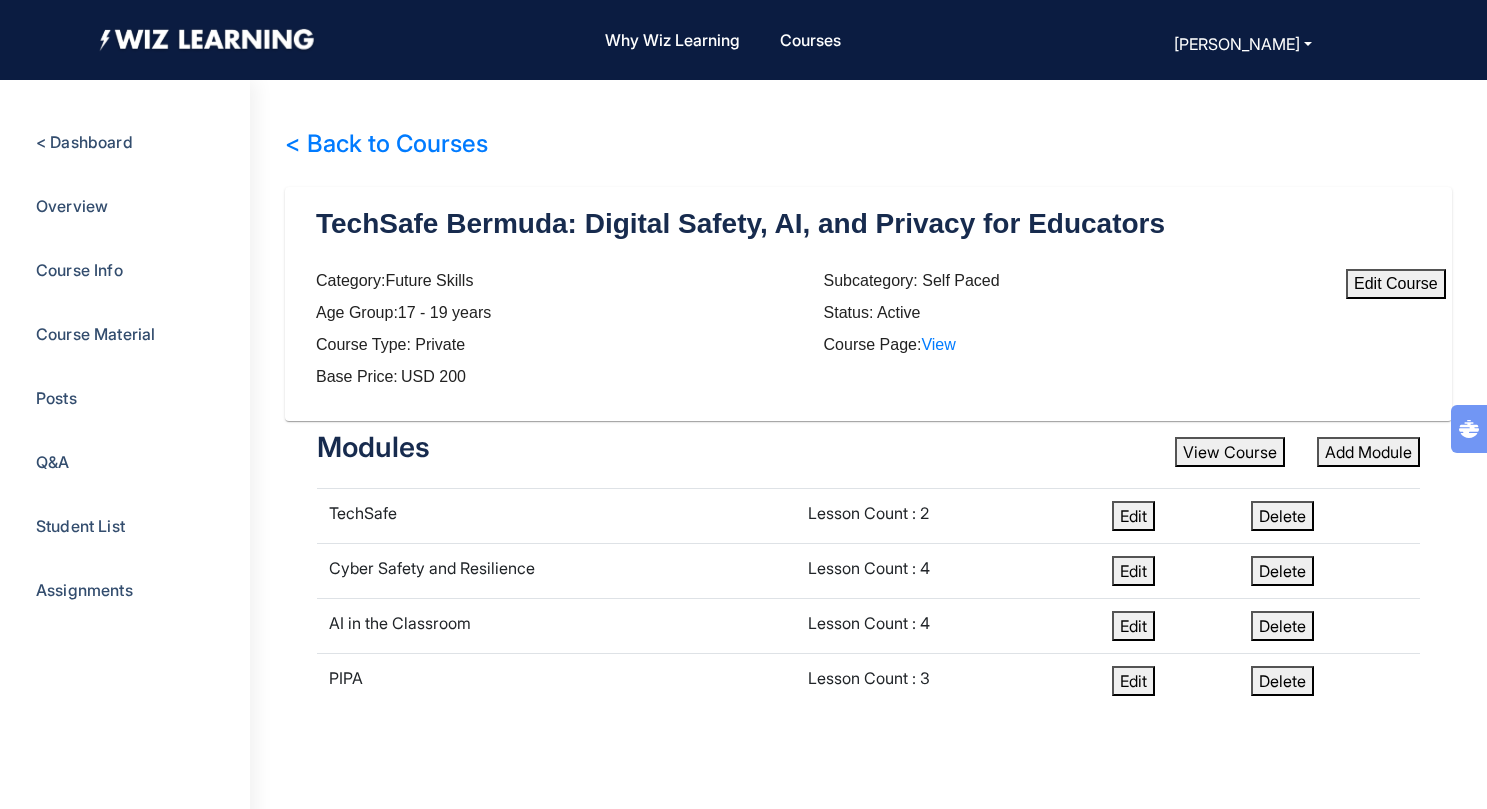 click on "Course Info" 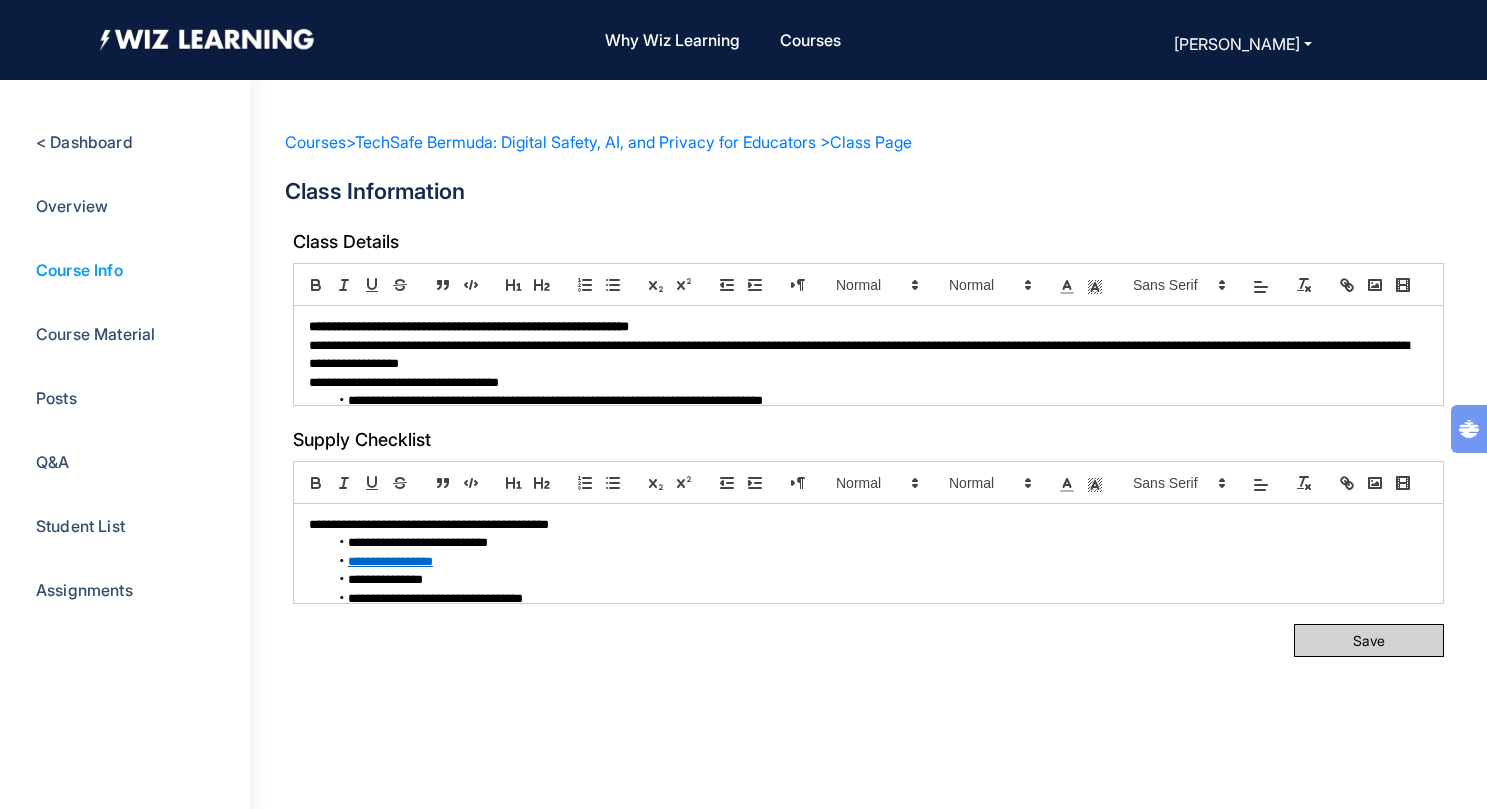 click on "Course Material" 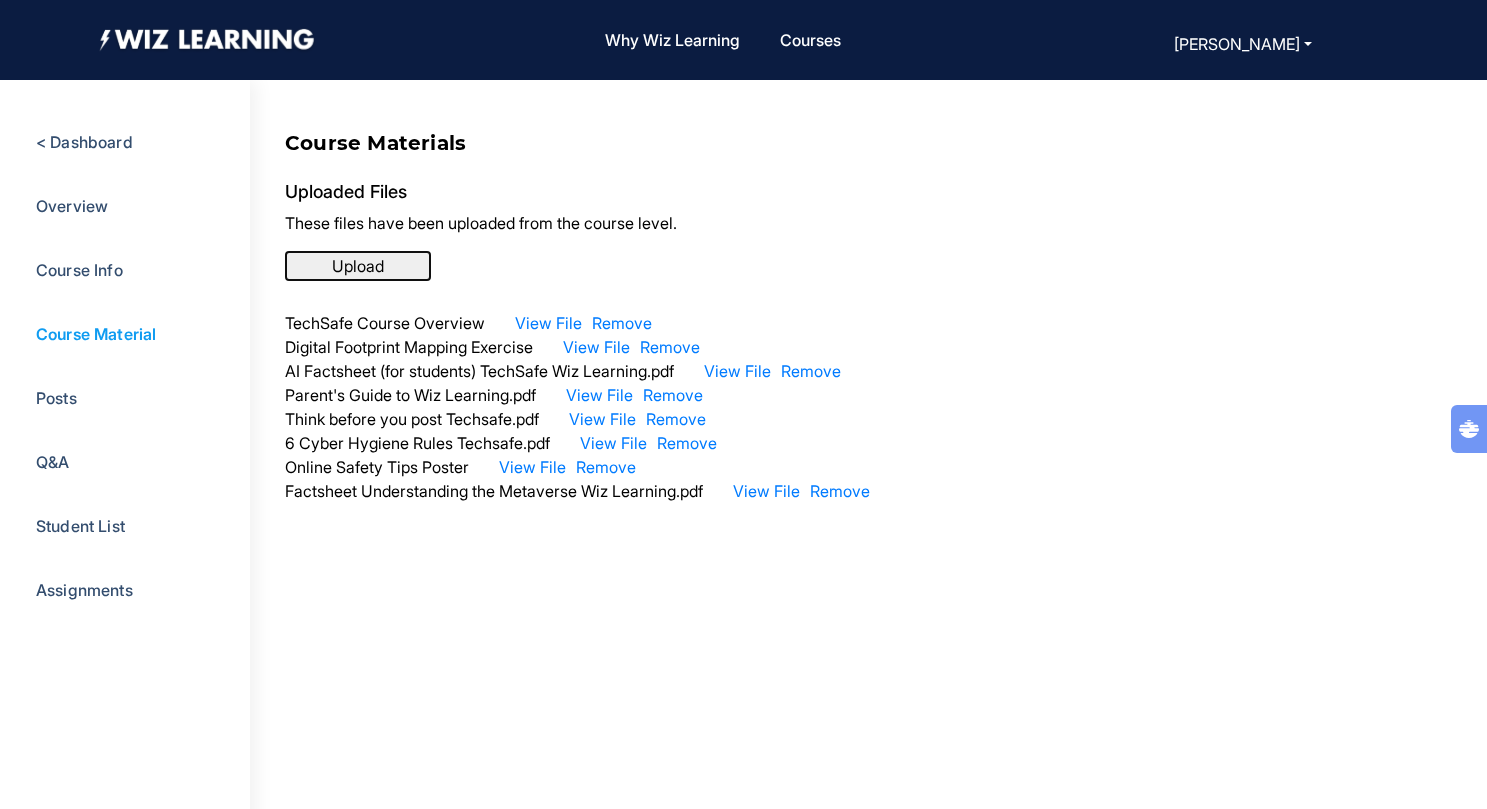 click on "Upload" 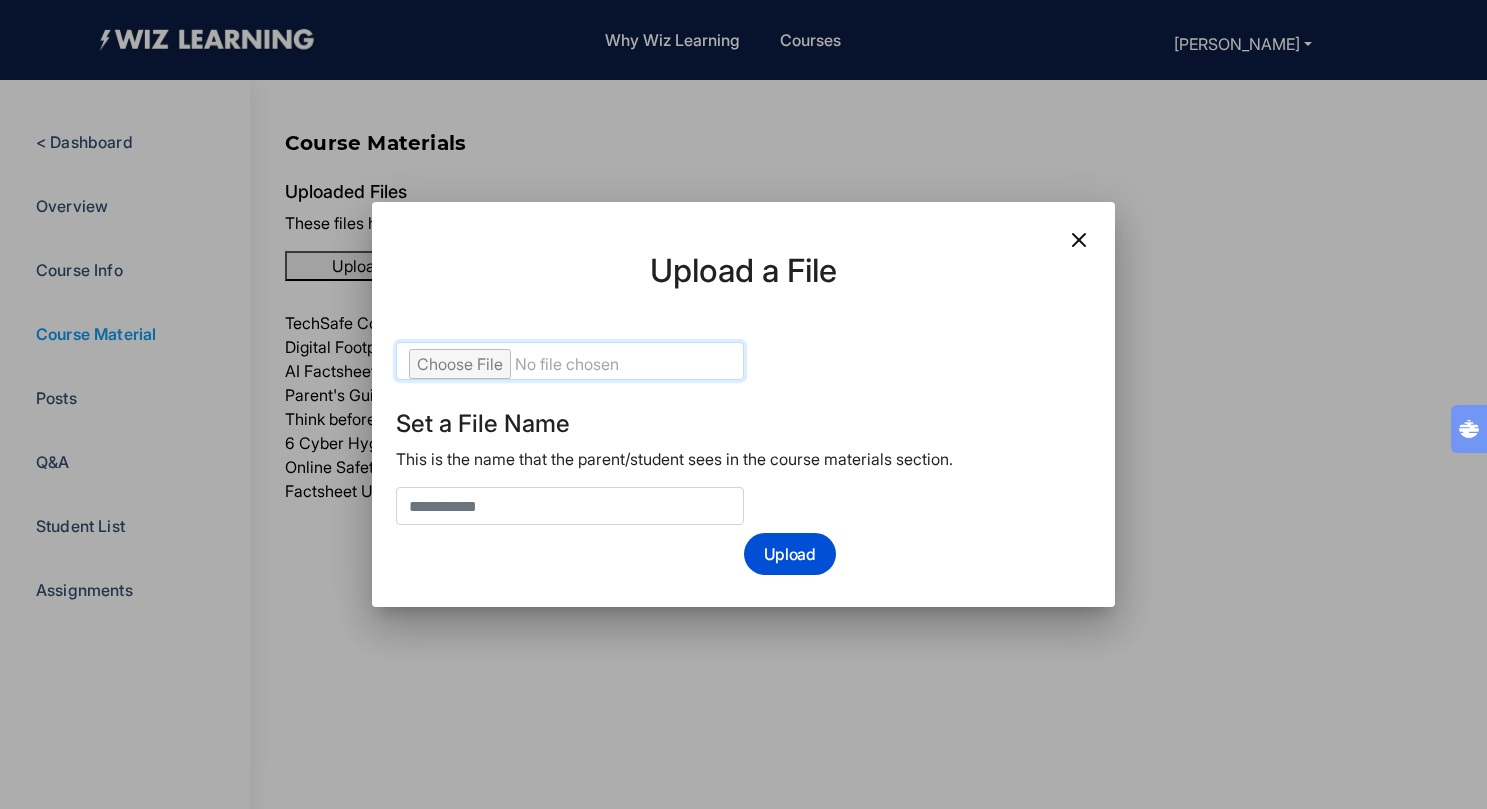 click at bounding box center (570, 361) 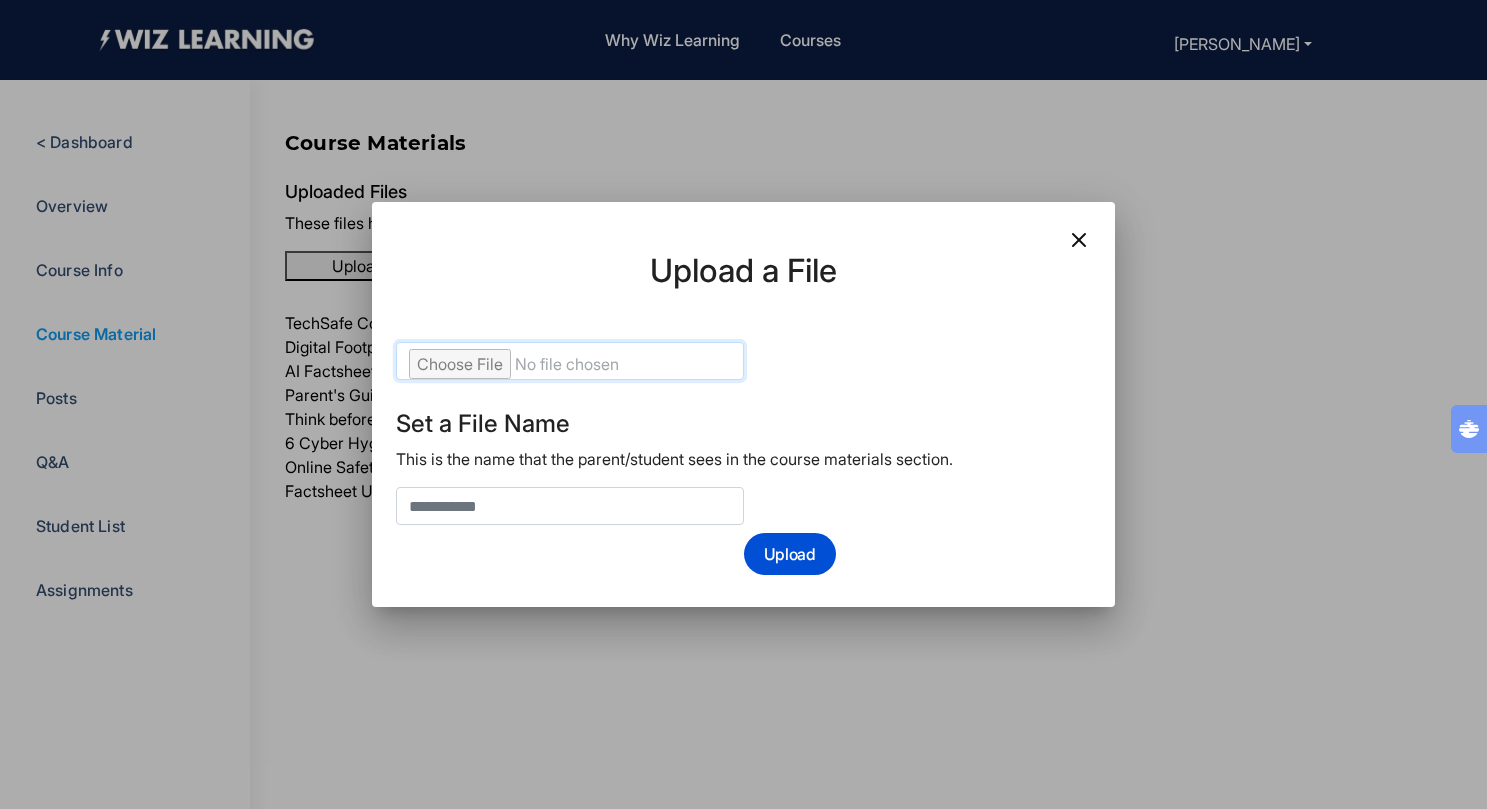 type on "**********" 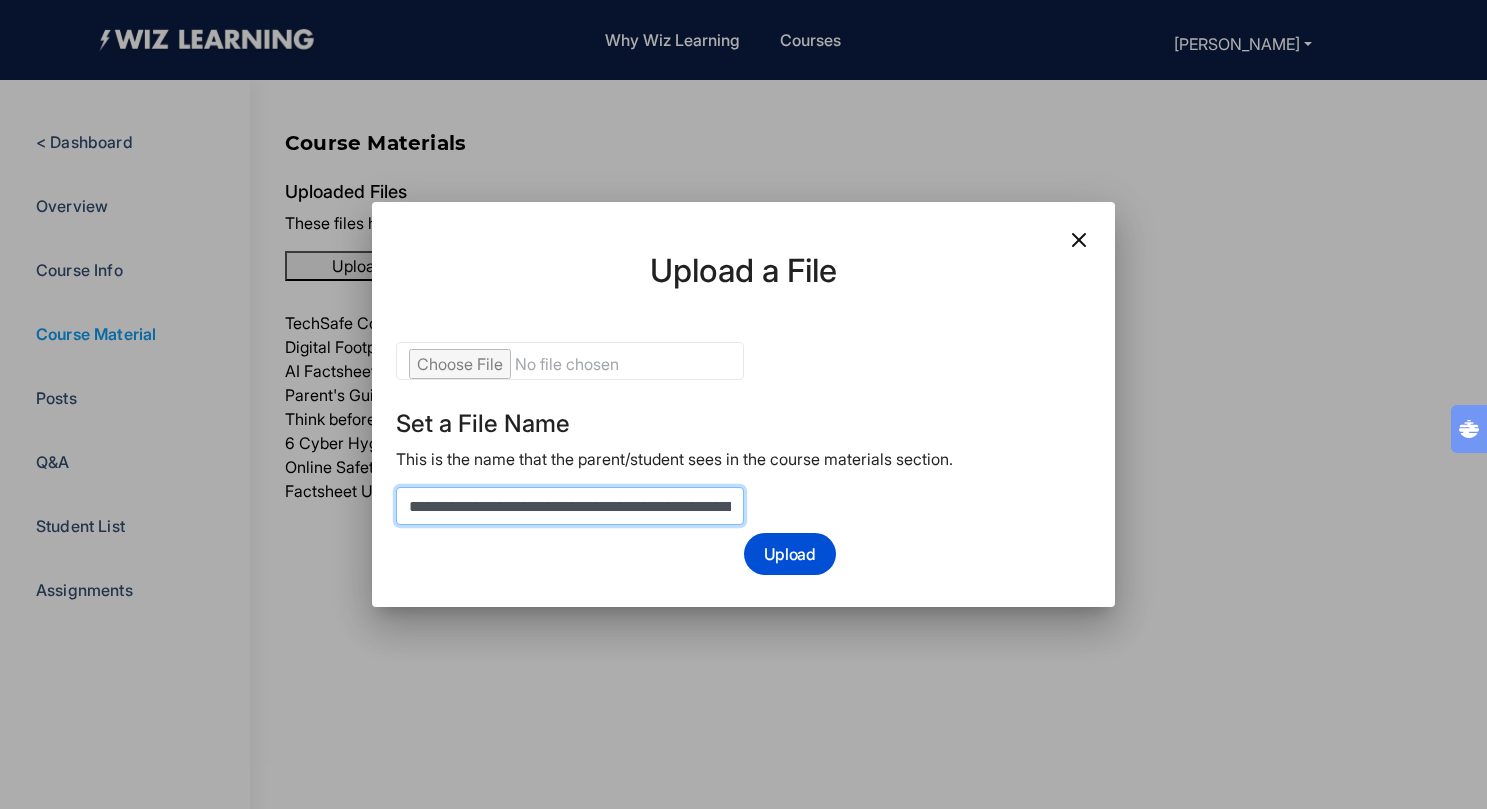 click on "**********" at bounding box center [570, 506] 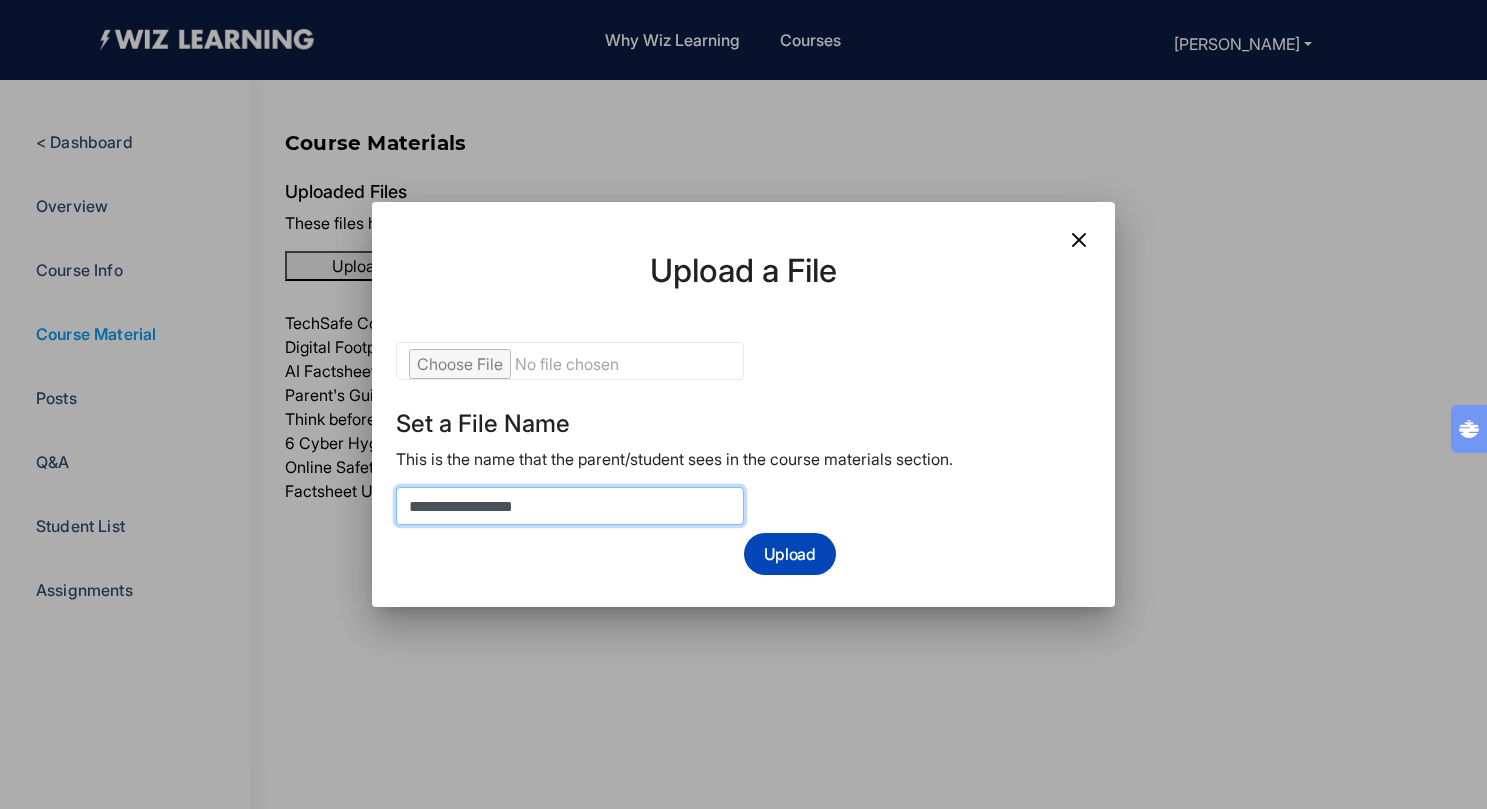 type on "**********" 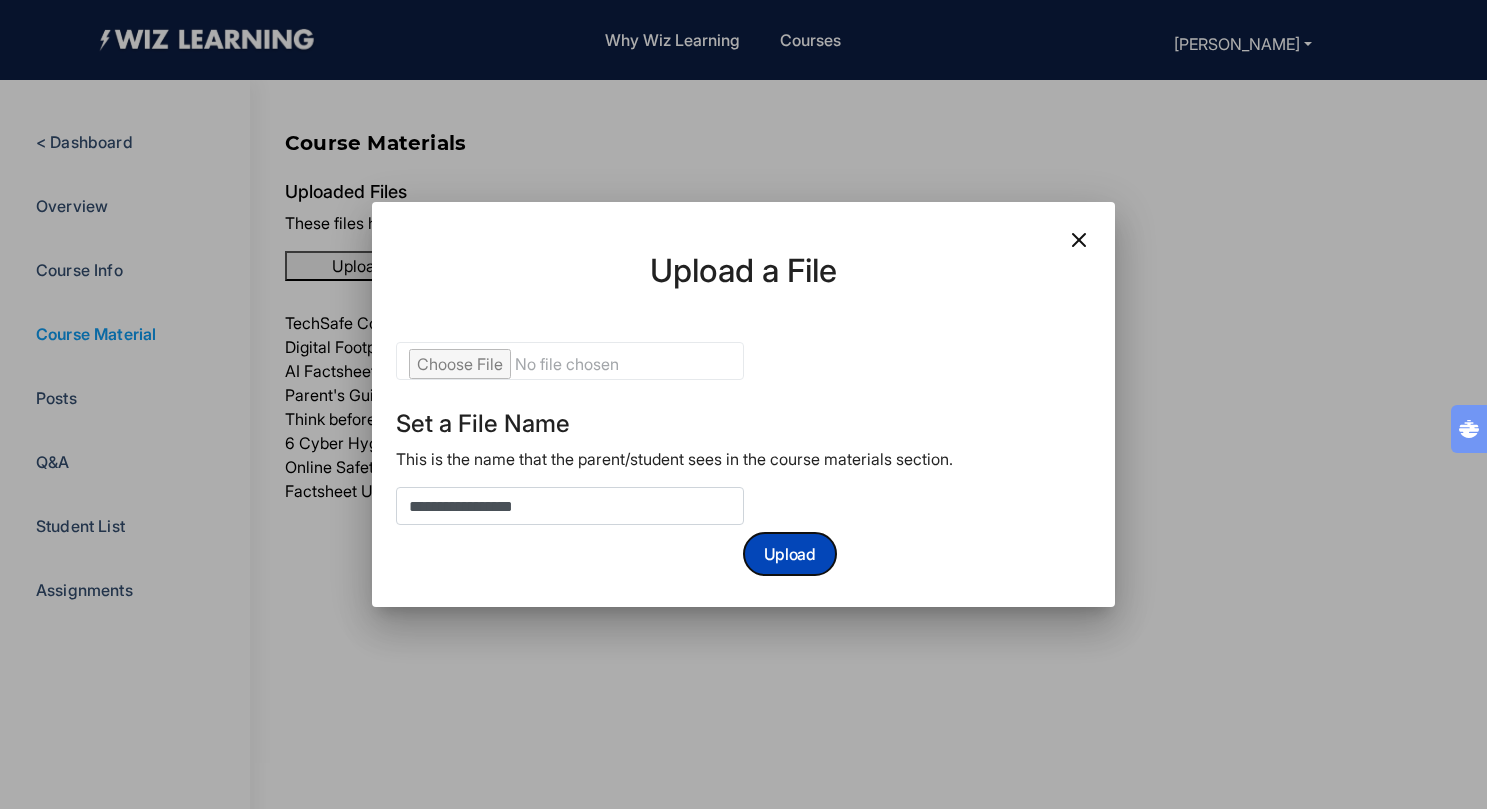click on "Upload" at bounding box center [790, 554] 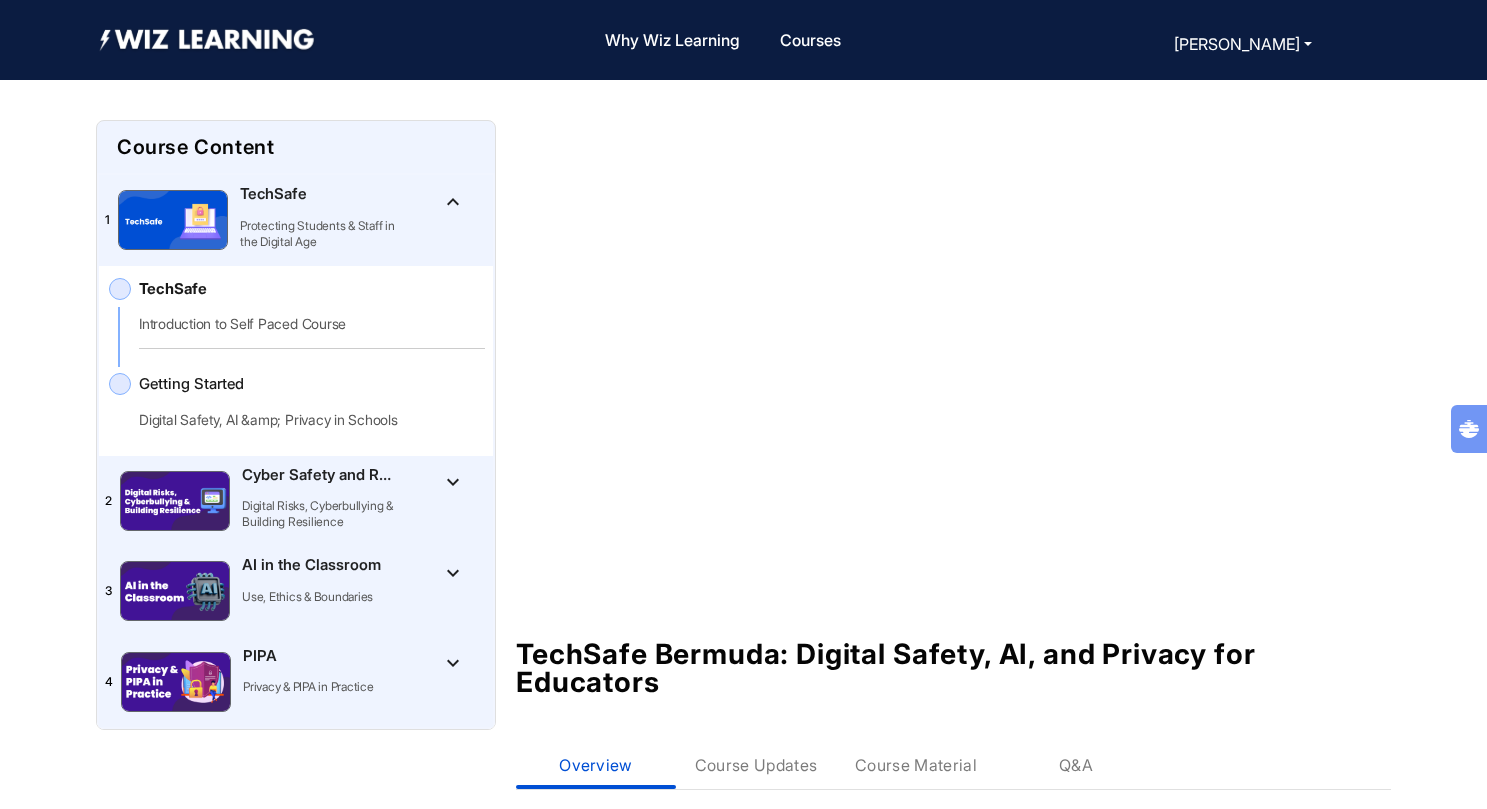 scroll, scrollTop: 0, scrollLeft: 0, axis: both 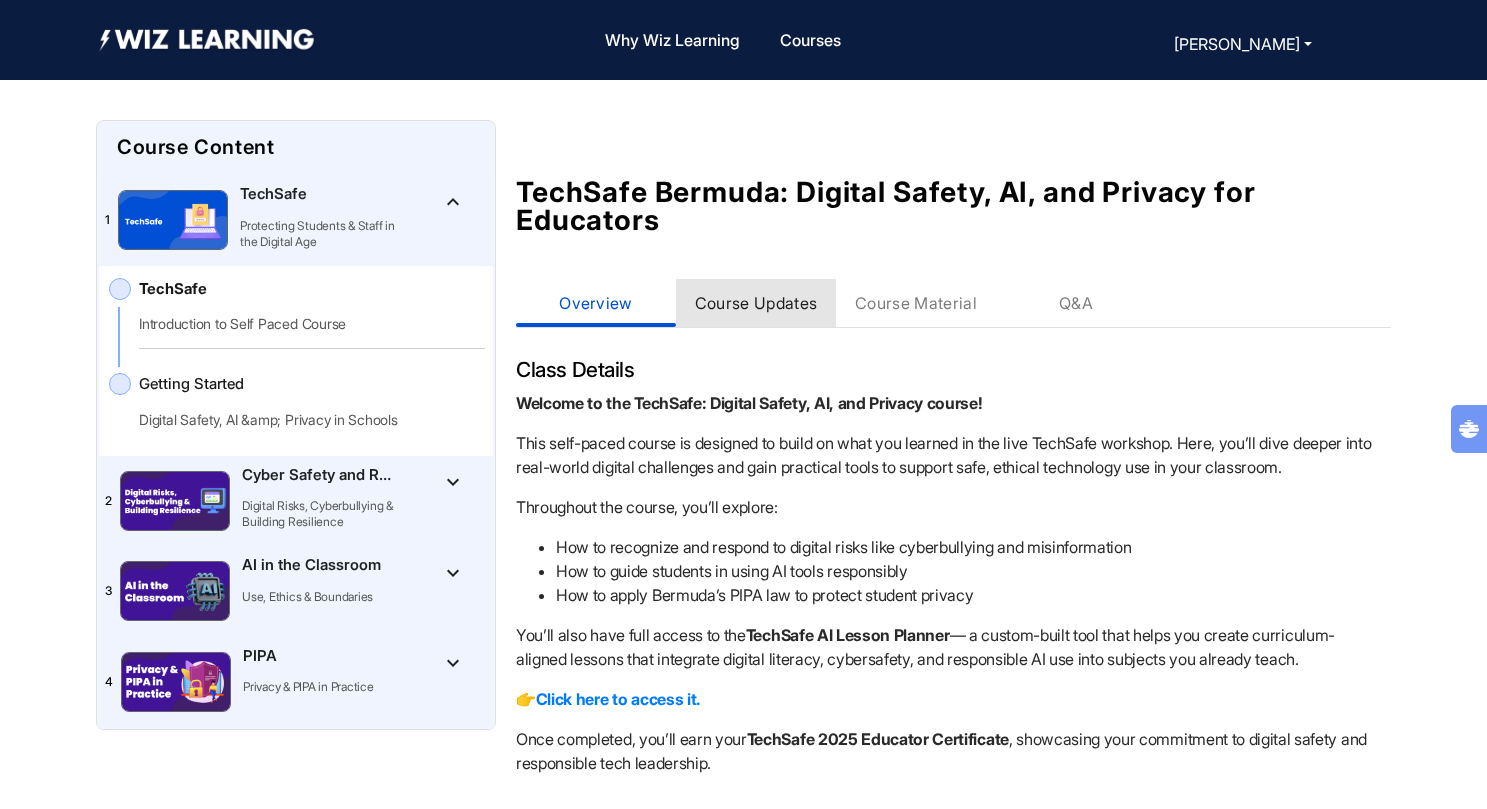 click on "Course Updates" at bounding box center [756, 303] 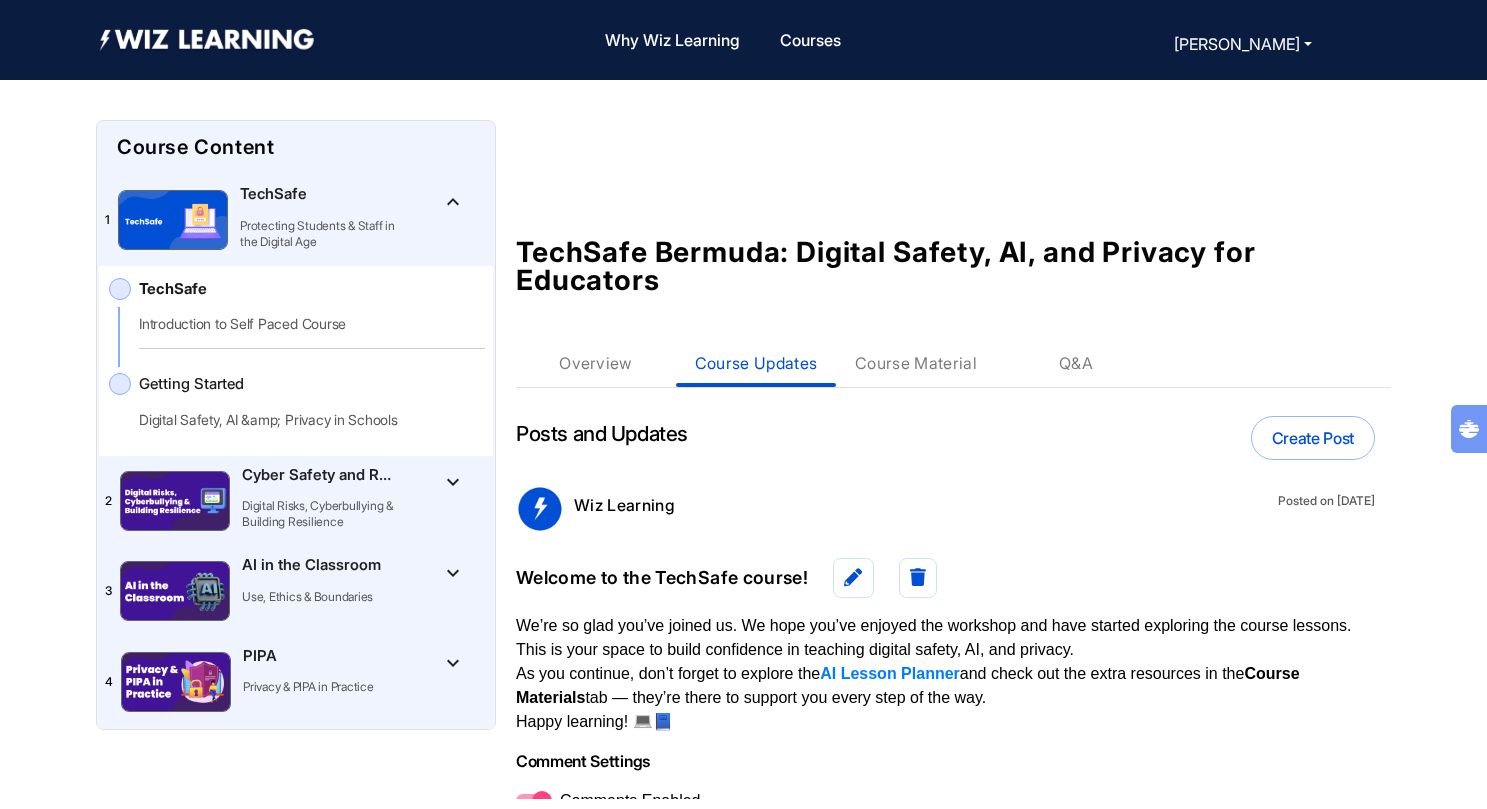 scroll, scrollTop: 462, scrollLeft: 0, axis: vertical 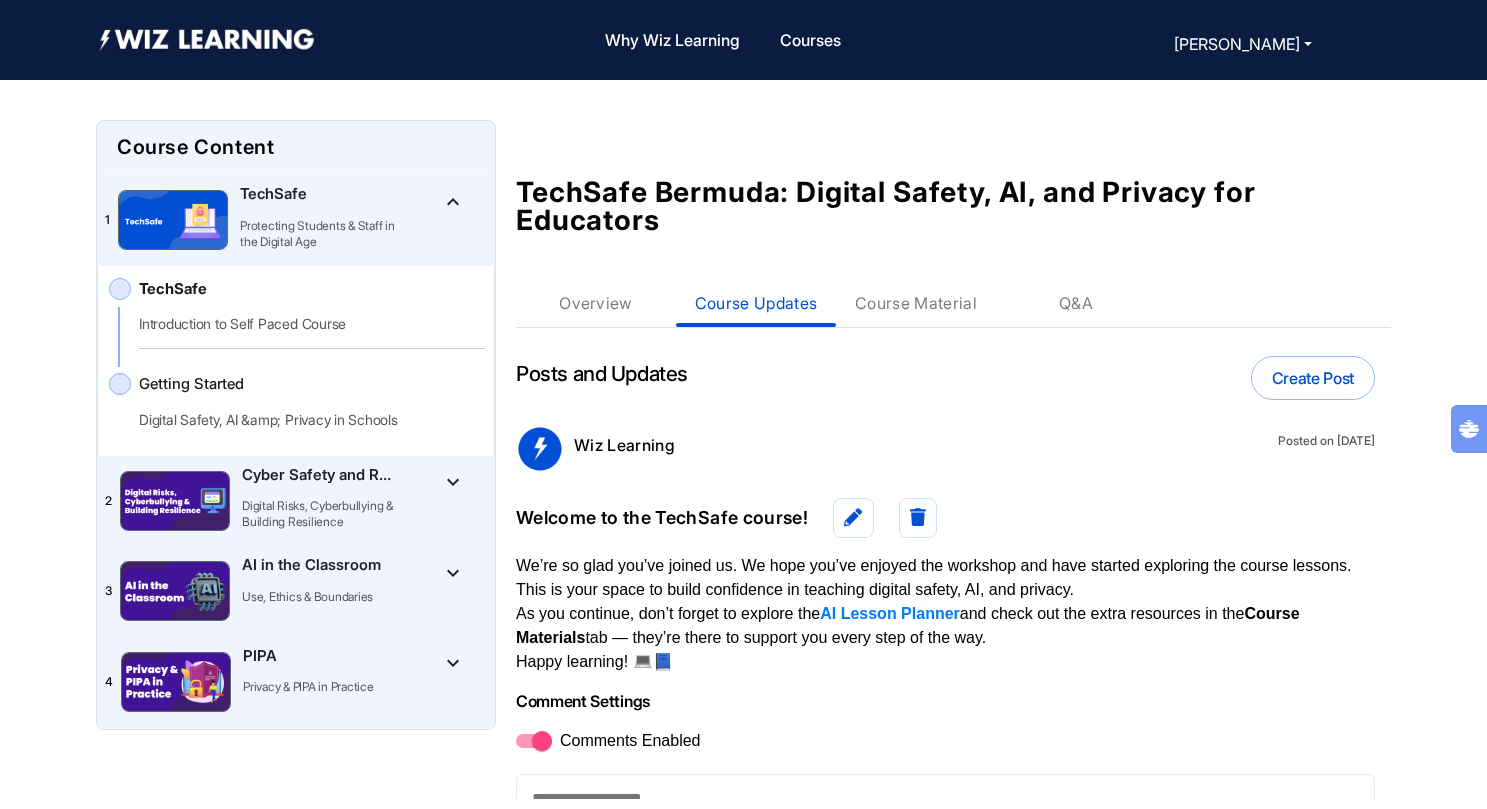 click on "Posts and Updates  Create Post  Wiz Learning Posted on 2 May 2025 Welcome to the TechSafe course!  We’re so glad you’ve joined us. We hope you’ve enjoyed the workshop and have started exploring the course lessons. This is your space to build confidence in teaching digital safety, AI, and privacy. As you continue, don’t forget to explore the  AI Lesson Planner  and check out the extra resources in the  Course Materials  tab — they’re there to support you every step of the way. Happy learning! 💻📘 Comment Settings    Comments Enabled Commenting as Wiz Learning Comment" at bounding box center (945, 603) 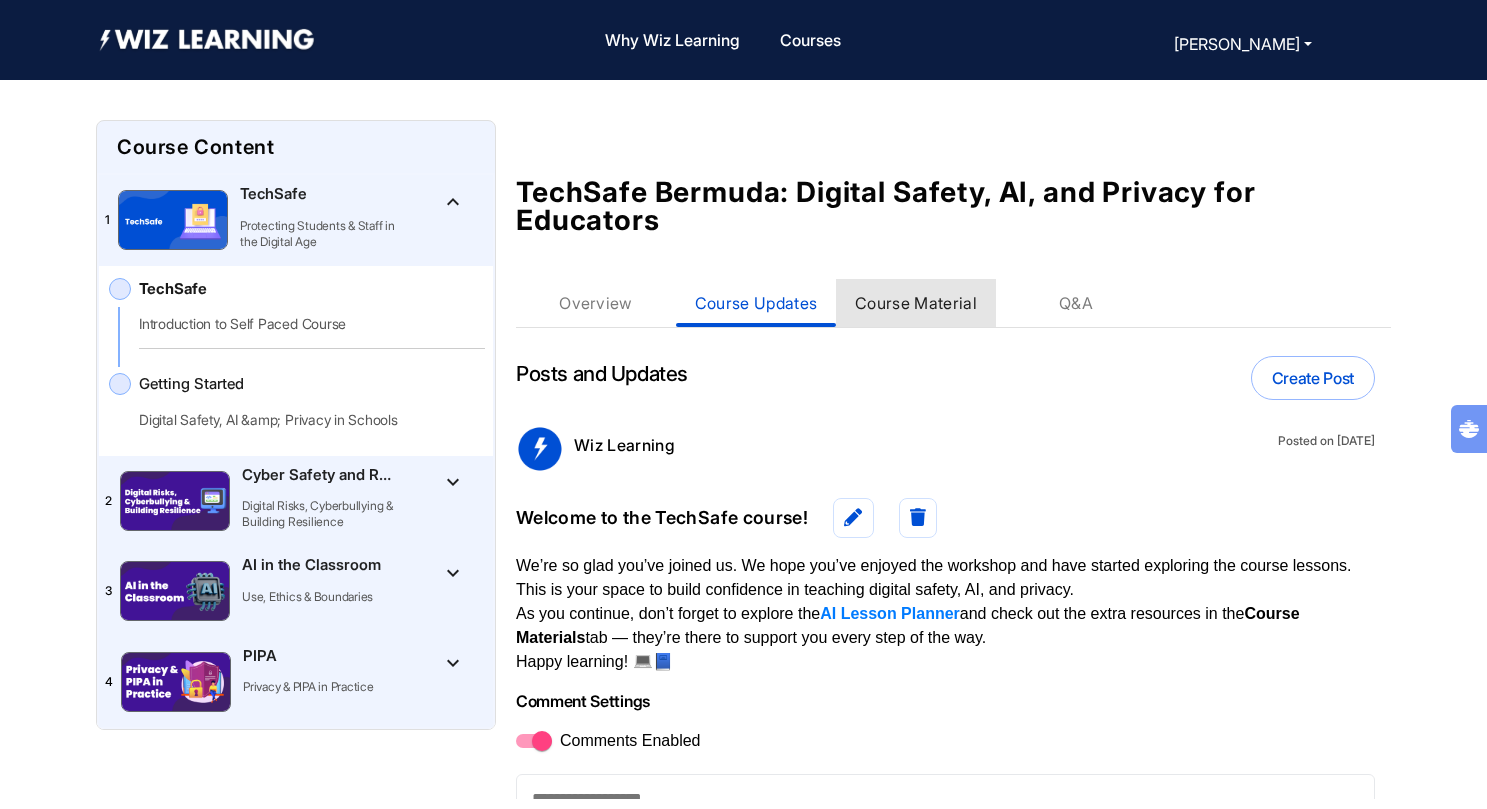 click on "Course Material" at bounding box center (916, 303) 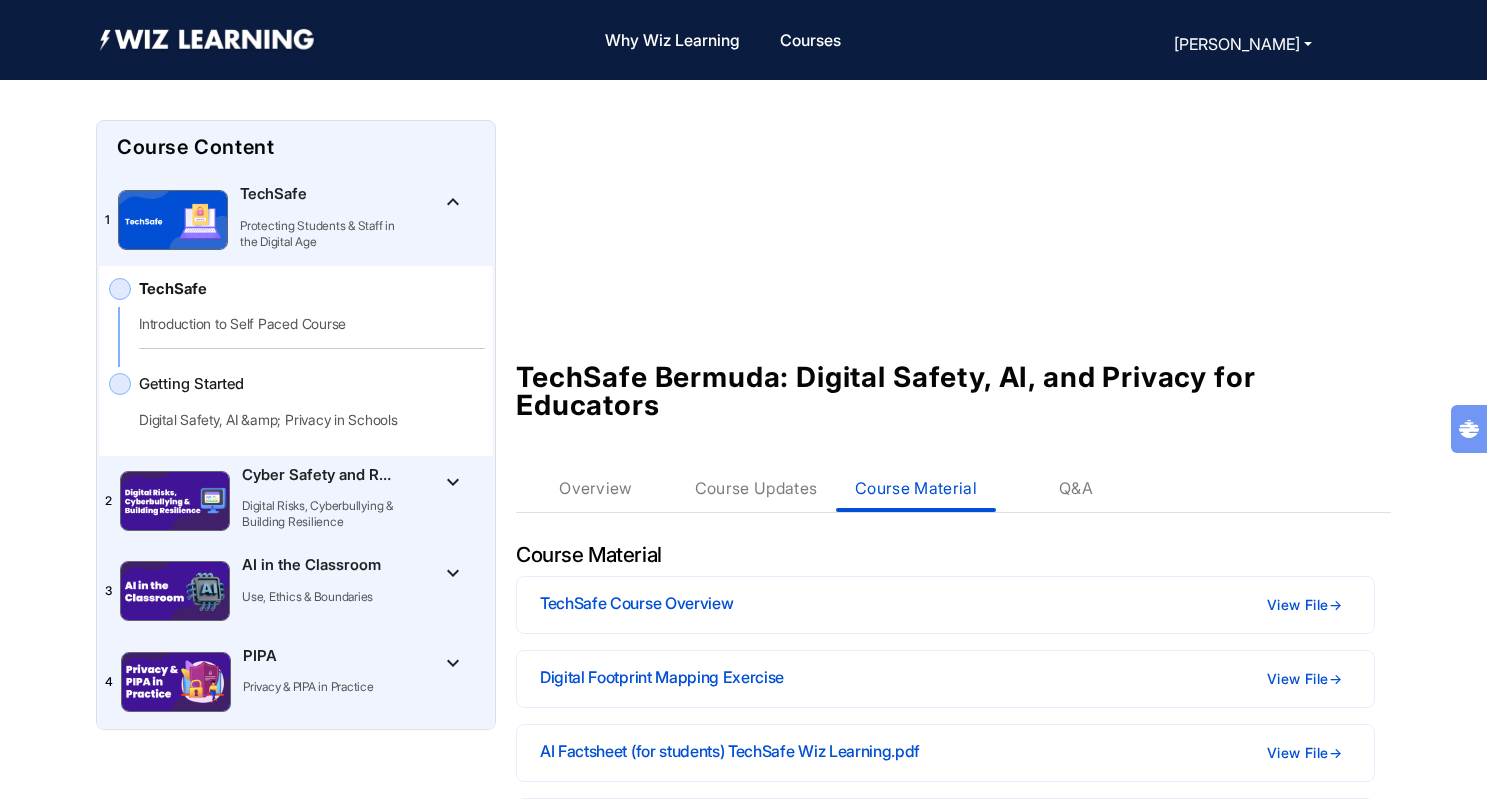 scroll, scrollTop: 287, scrollLeft: 0, axis: vertical 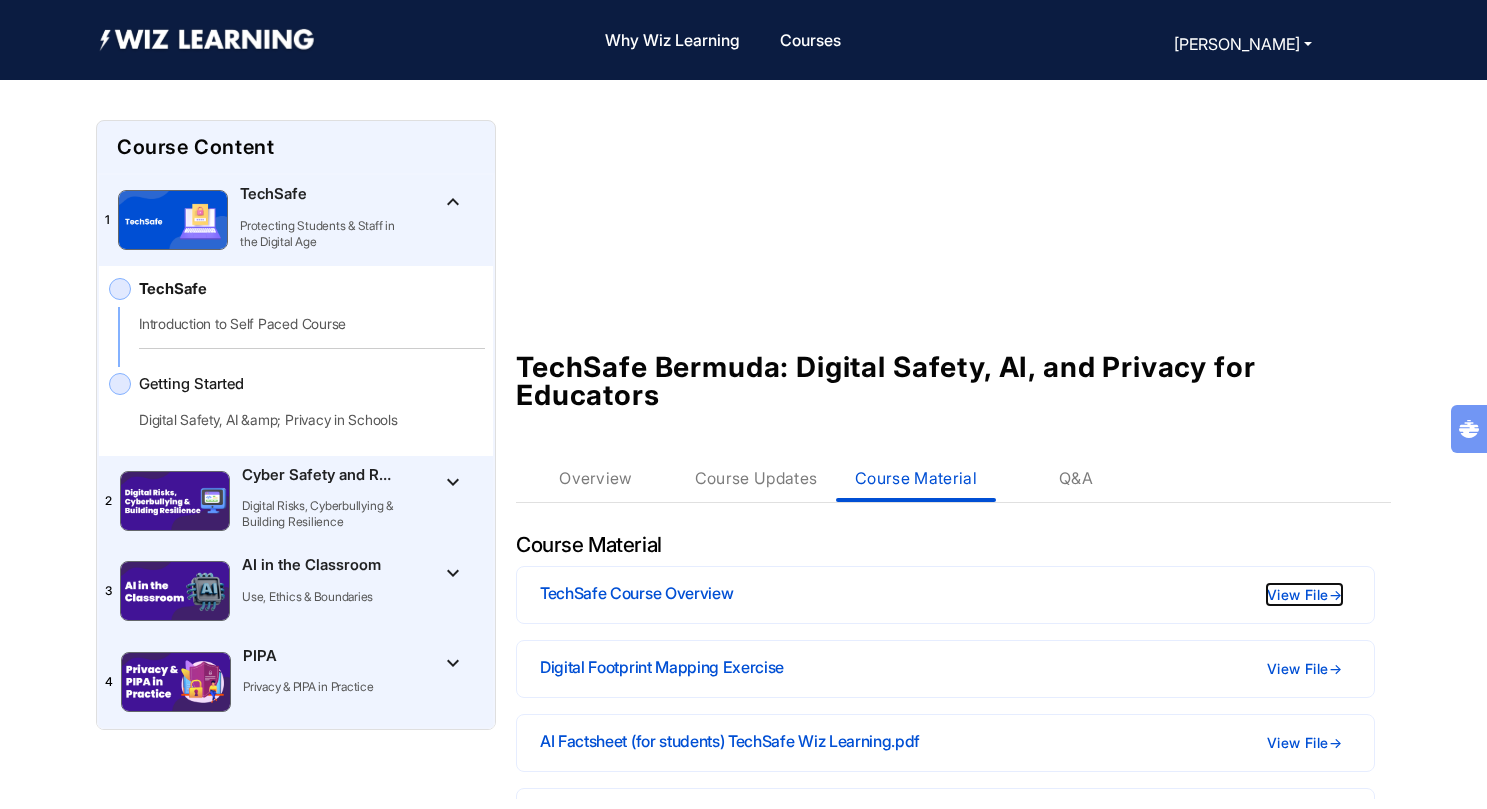 click on "View File →" at bounding box center [1304, 594] 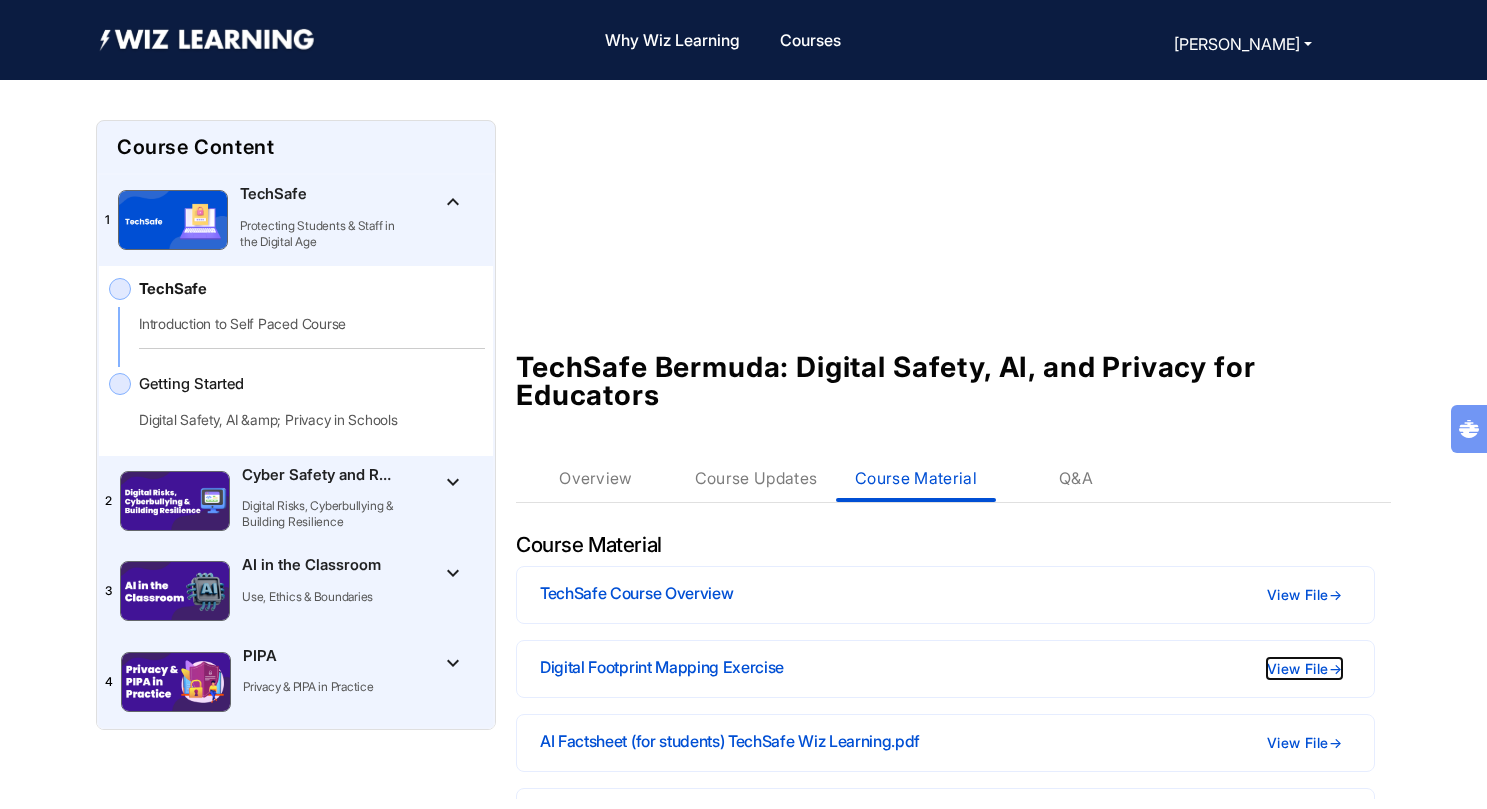click on "View File →" at bounding box center (1304, 668) 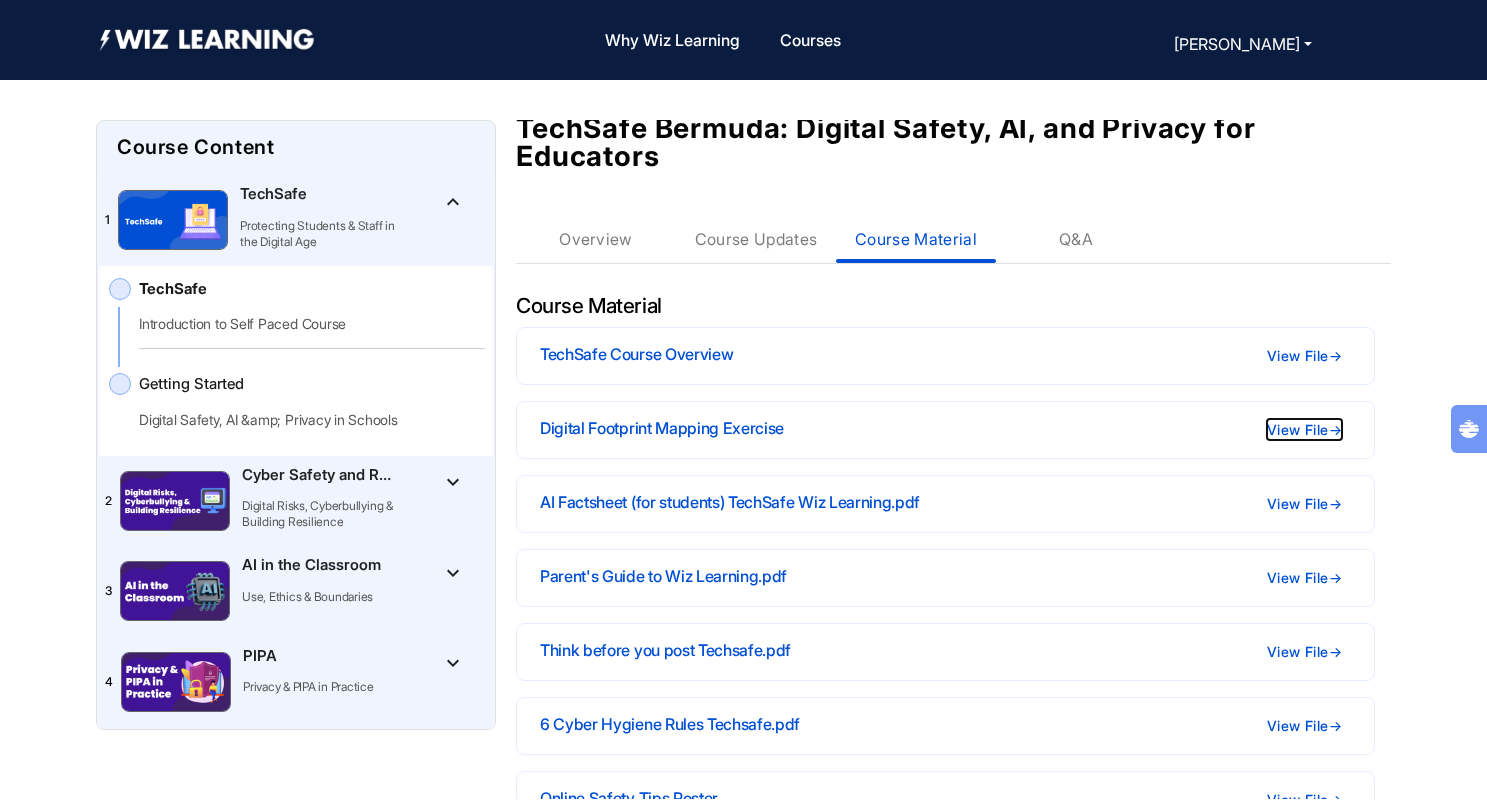 scroll, scrollTop: 599, scrollLeft: 0, axis: vertical 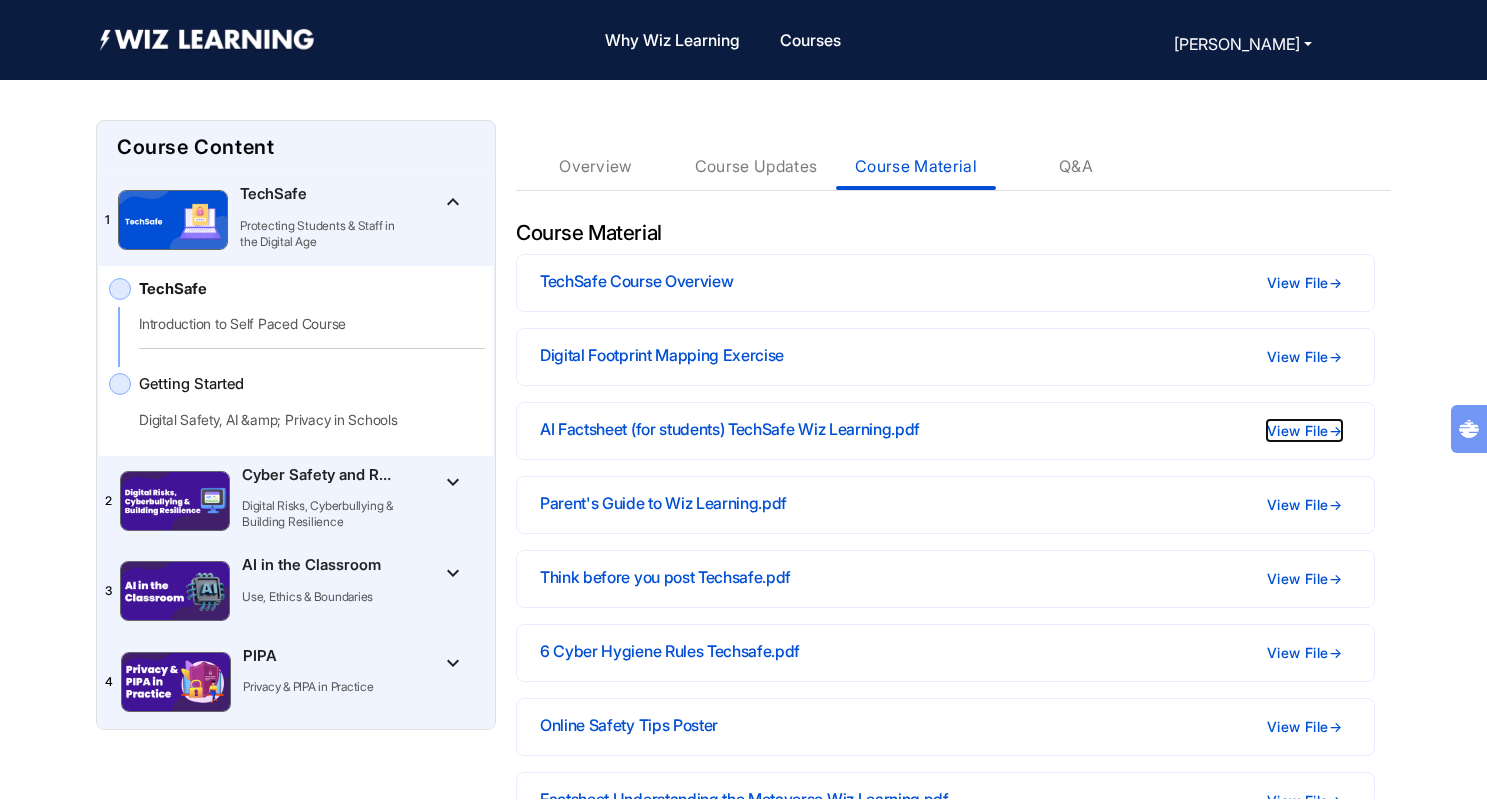 click on "View File →" at bounding box center [1304, 430] 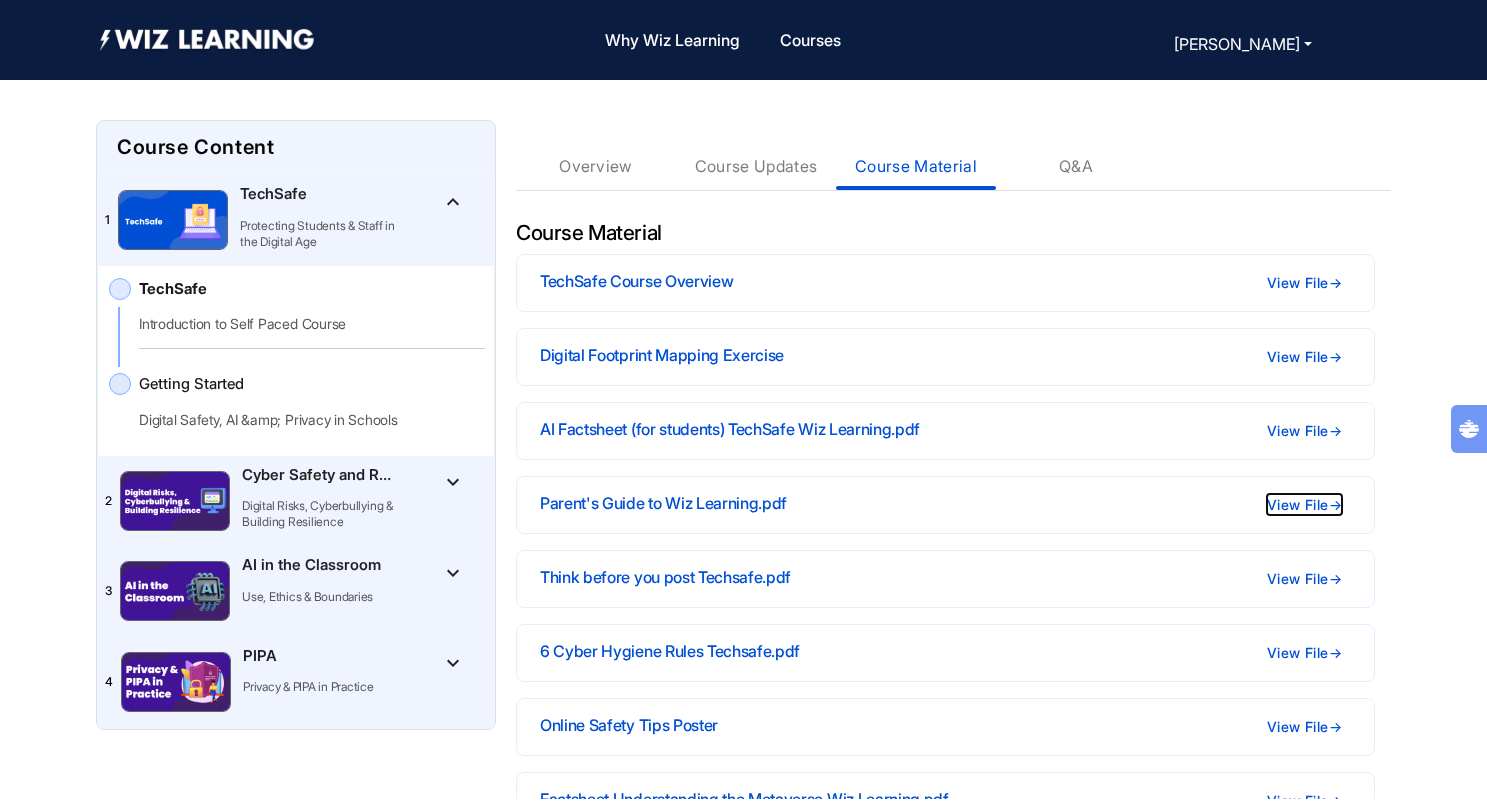 click on "View File →" at bounding box center [1304, 504] 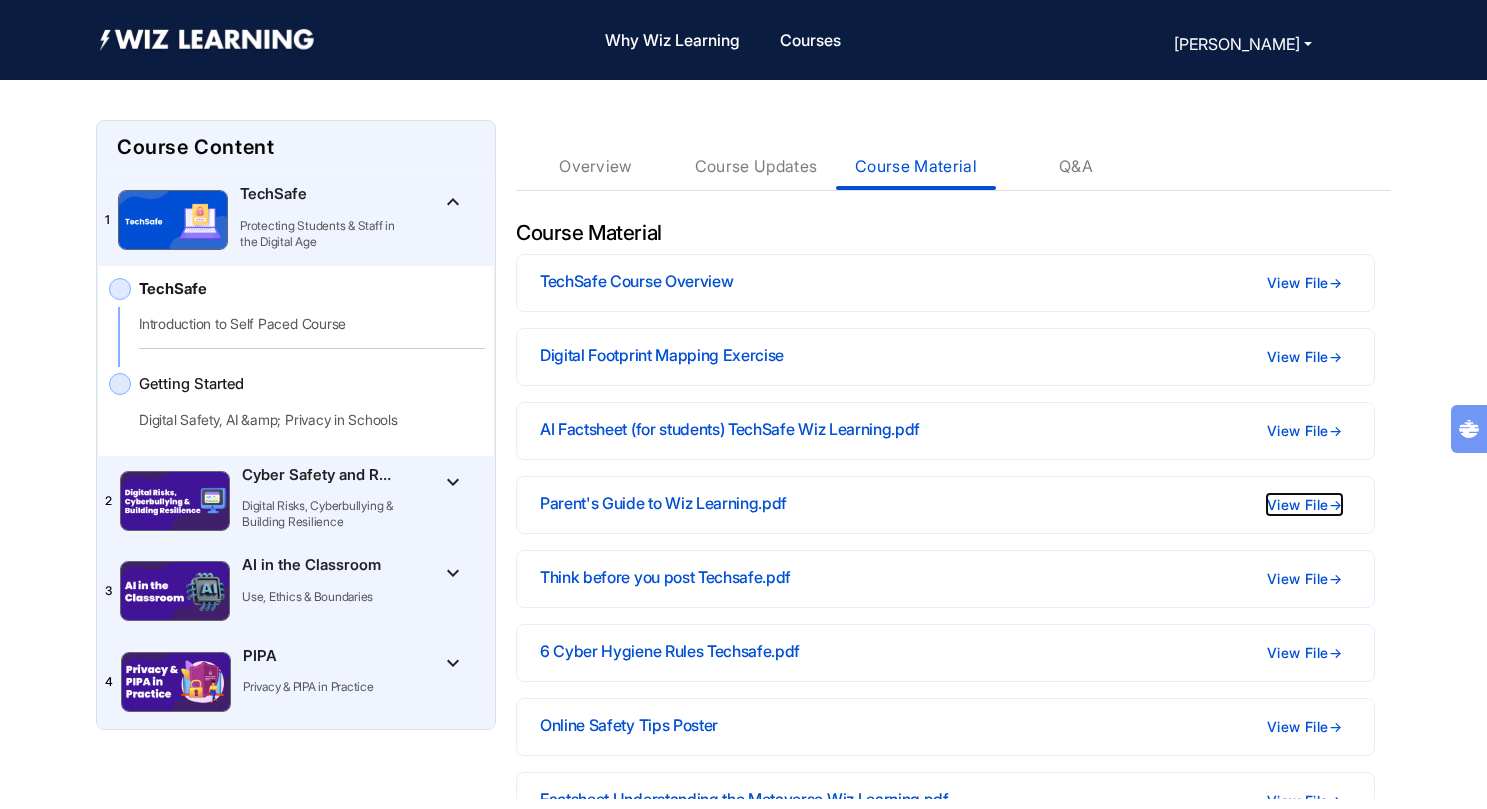 scroll, scrollTop: 665, scrollLeft: 0, axis: vertical 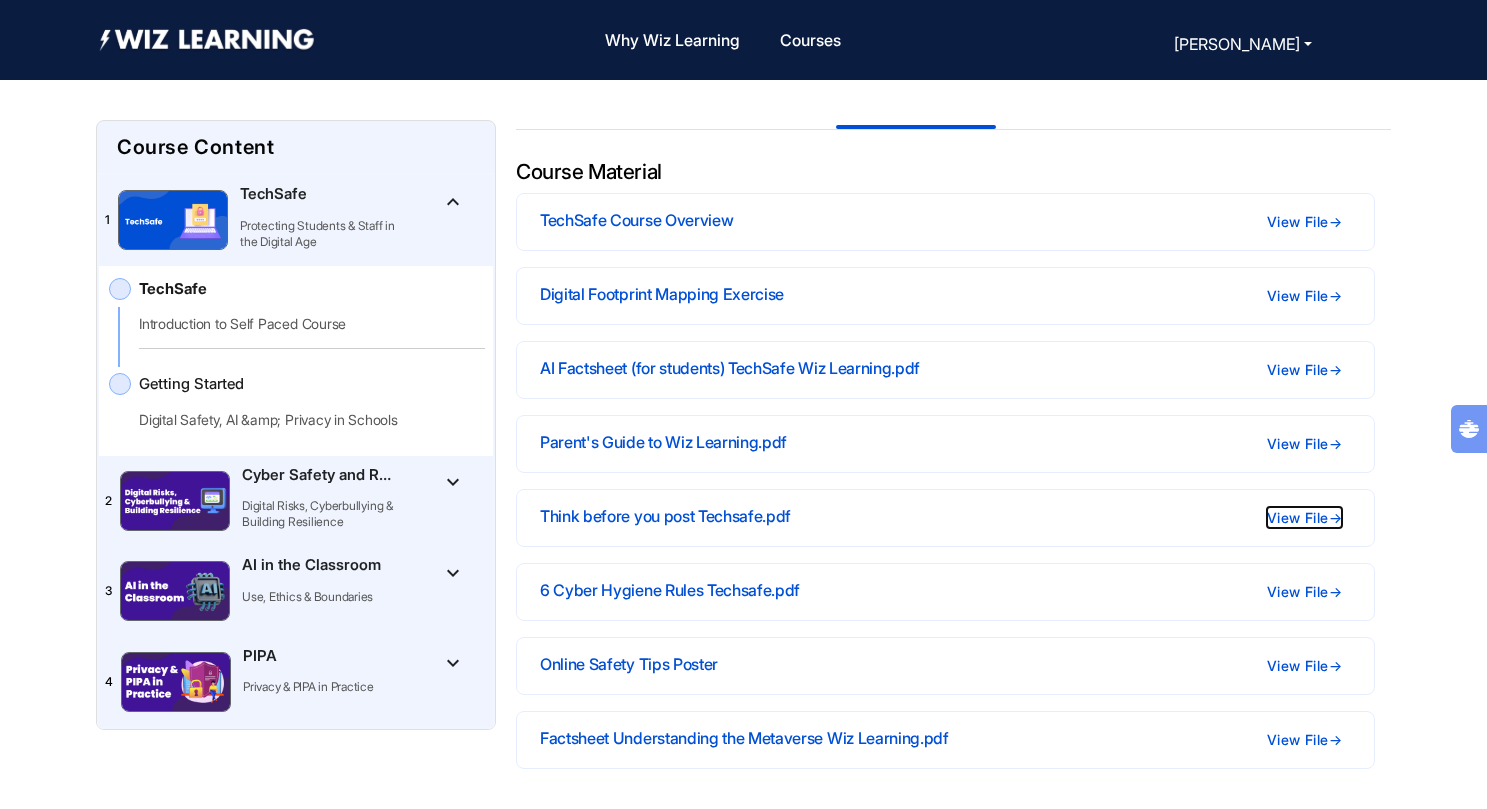 click on "View File →" at bounding box center [1304, 517] 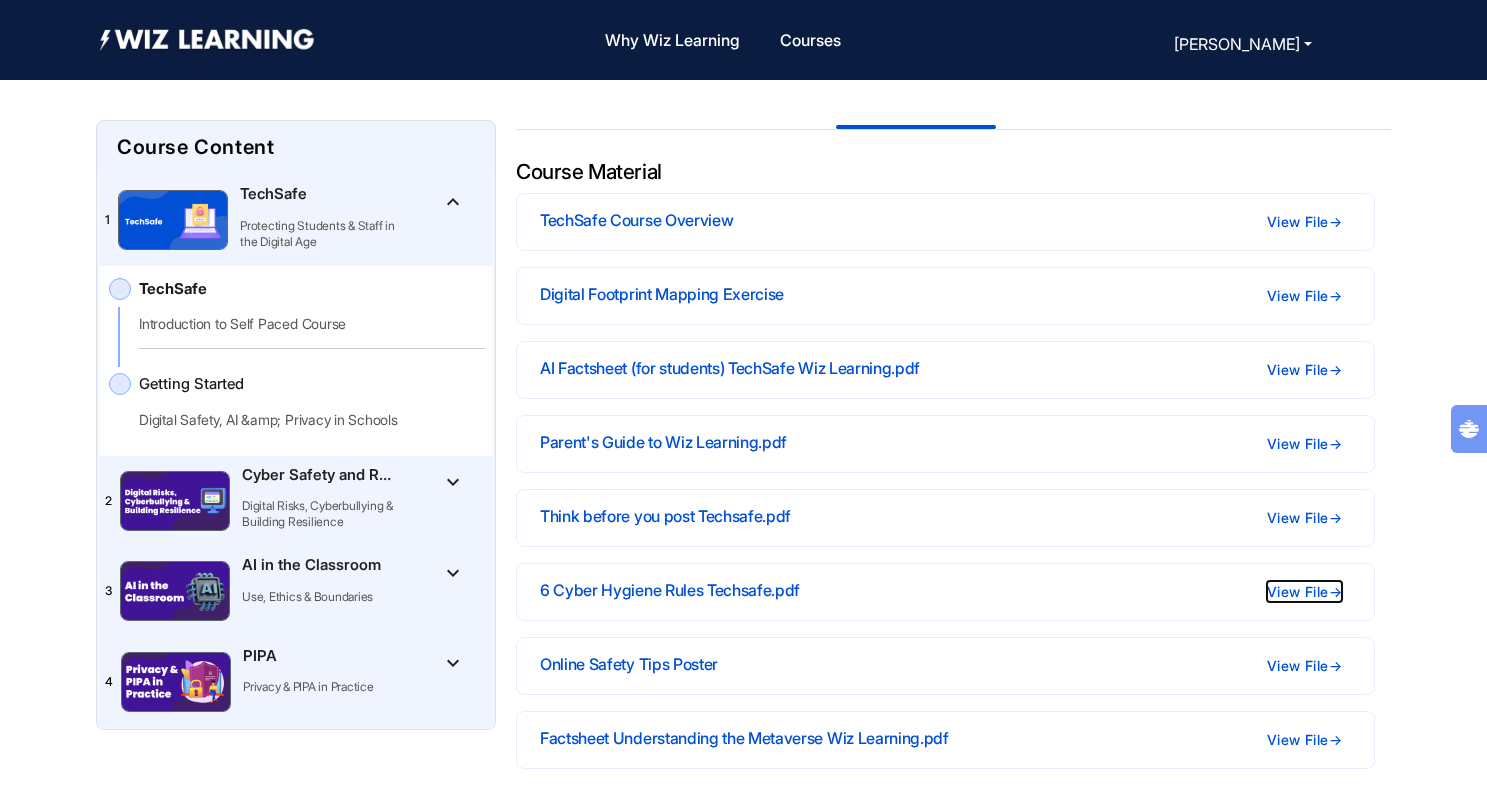 click on "View File →" at bounding box center [1304, 591] 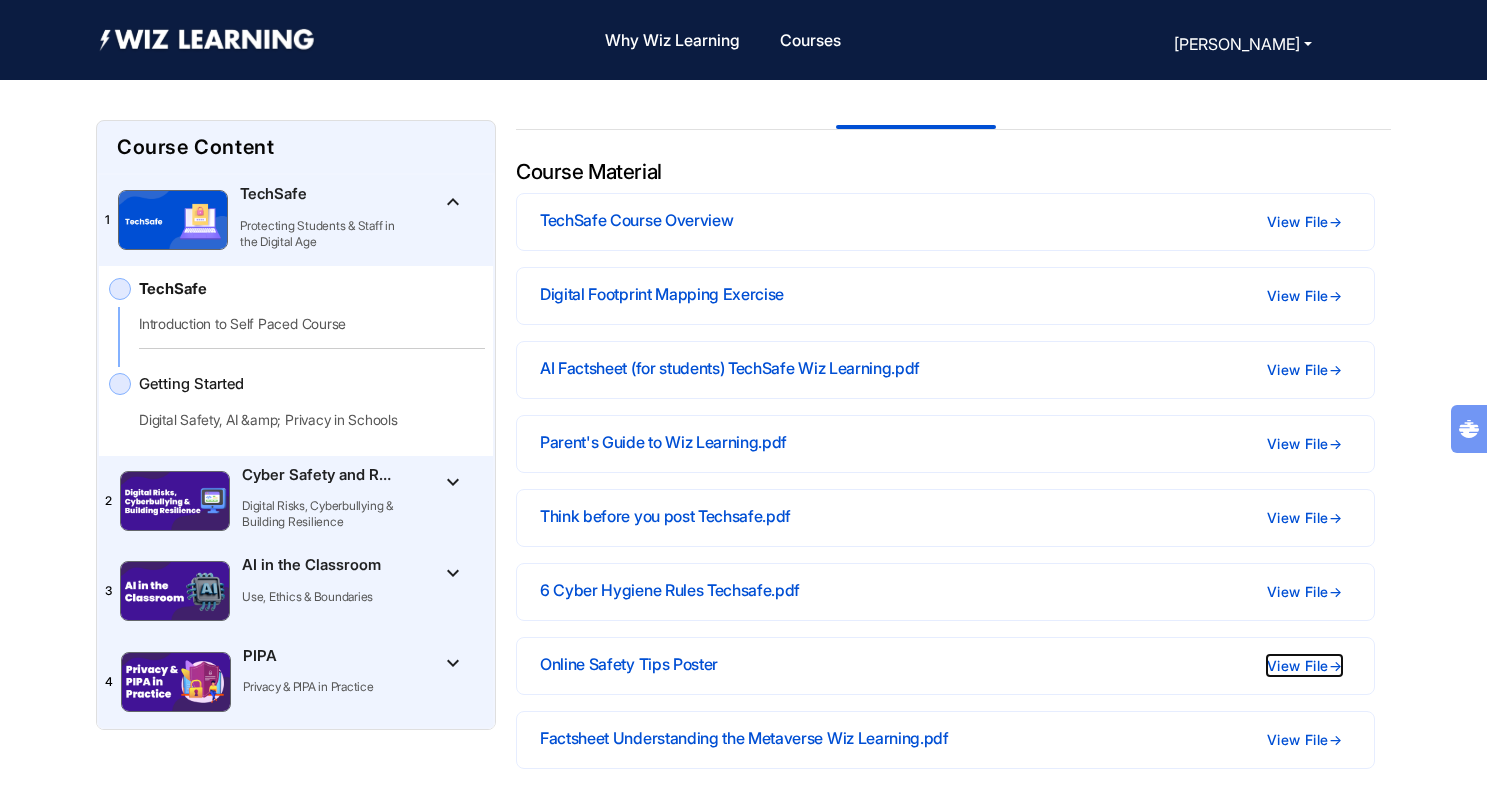 click on "View File →" at bounding box center (1304, 665) 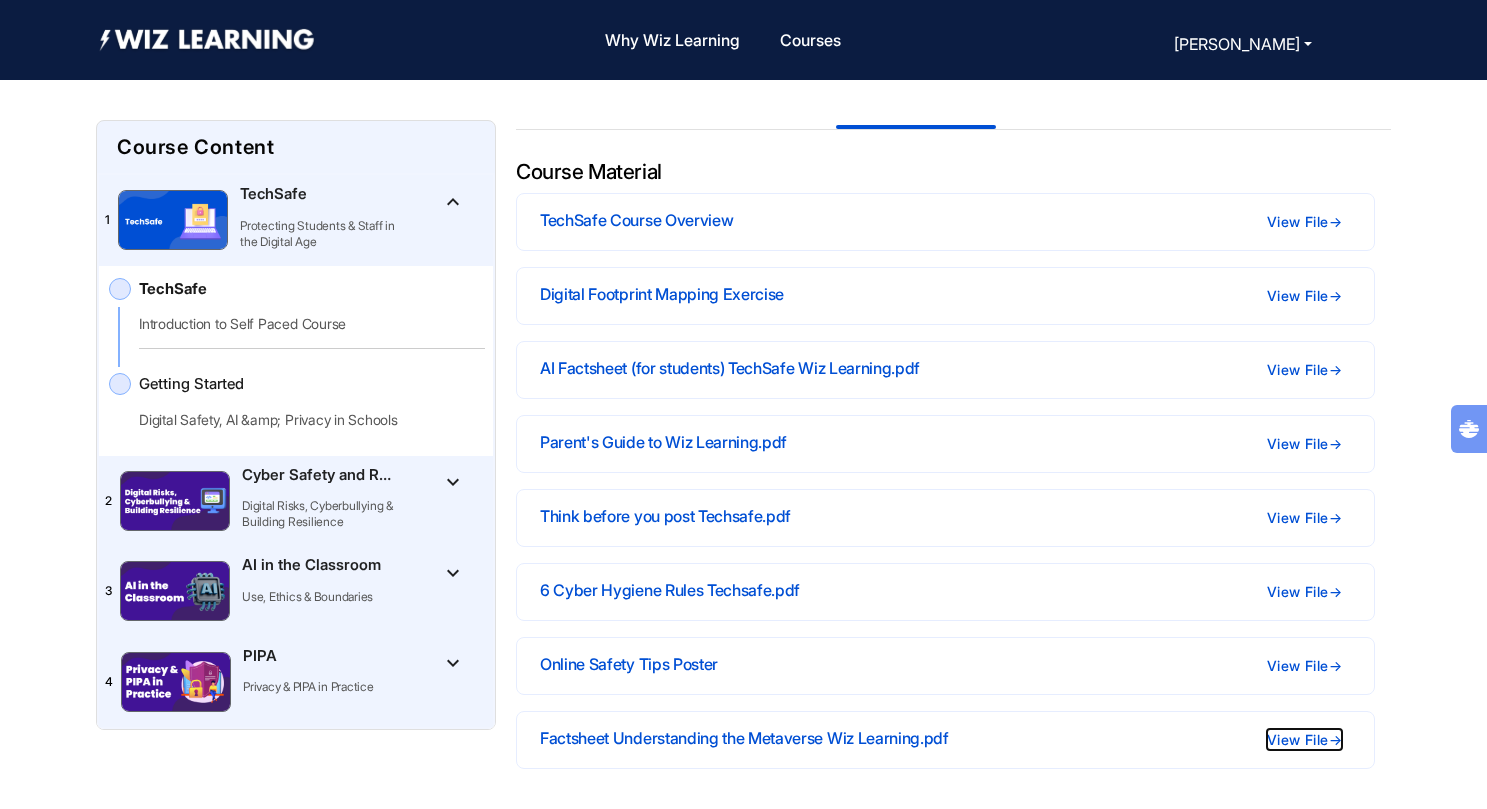 click on "View File →" at bounding box center (1304, 739) 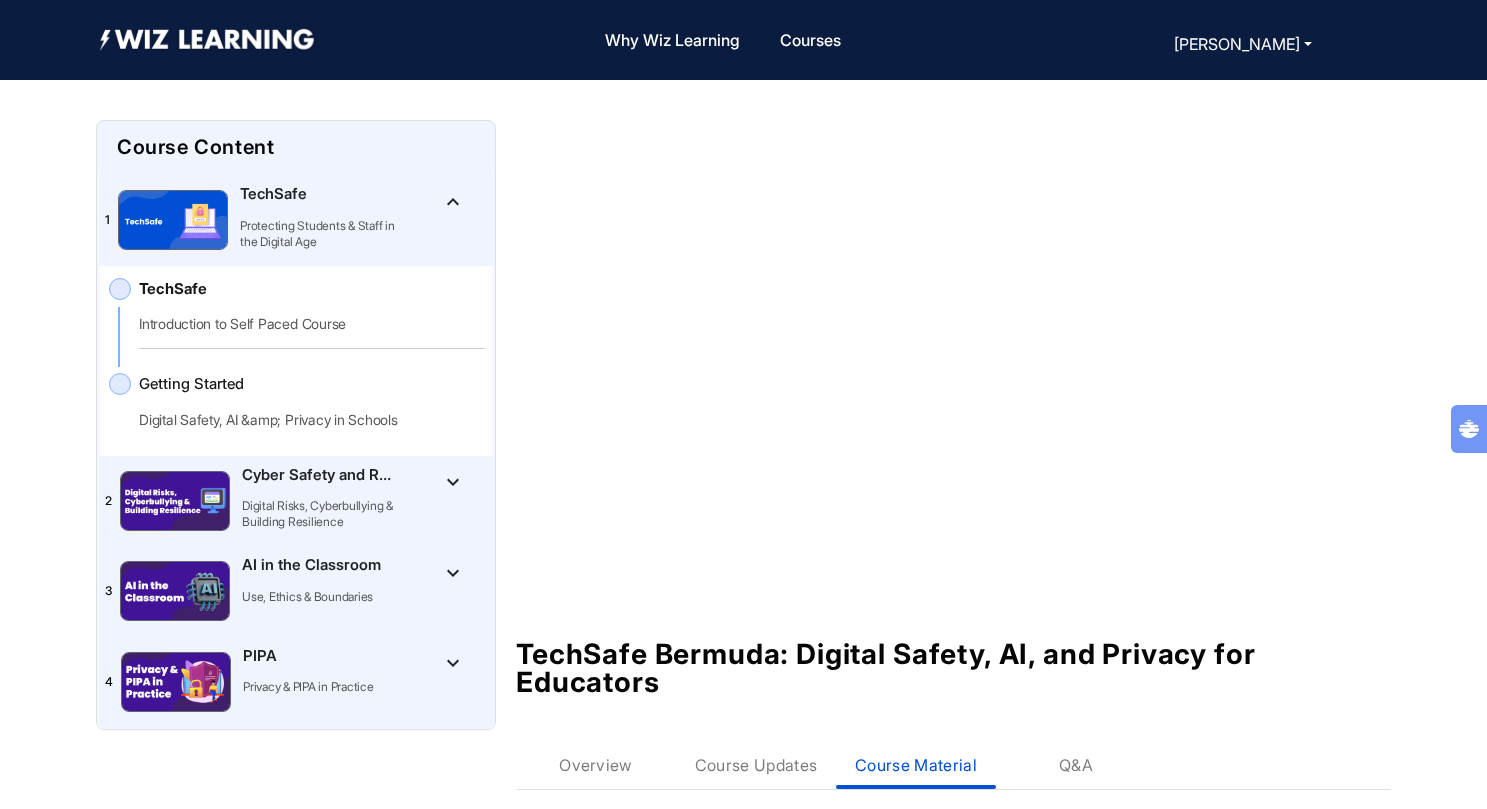 scroll, scrollTop: 1, scrollLeft: 0, axis: vertical 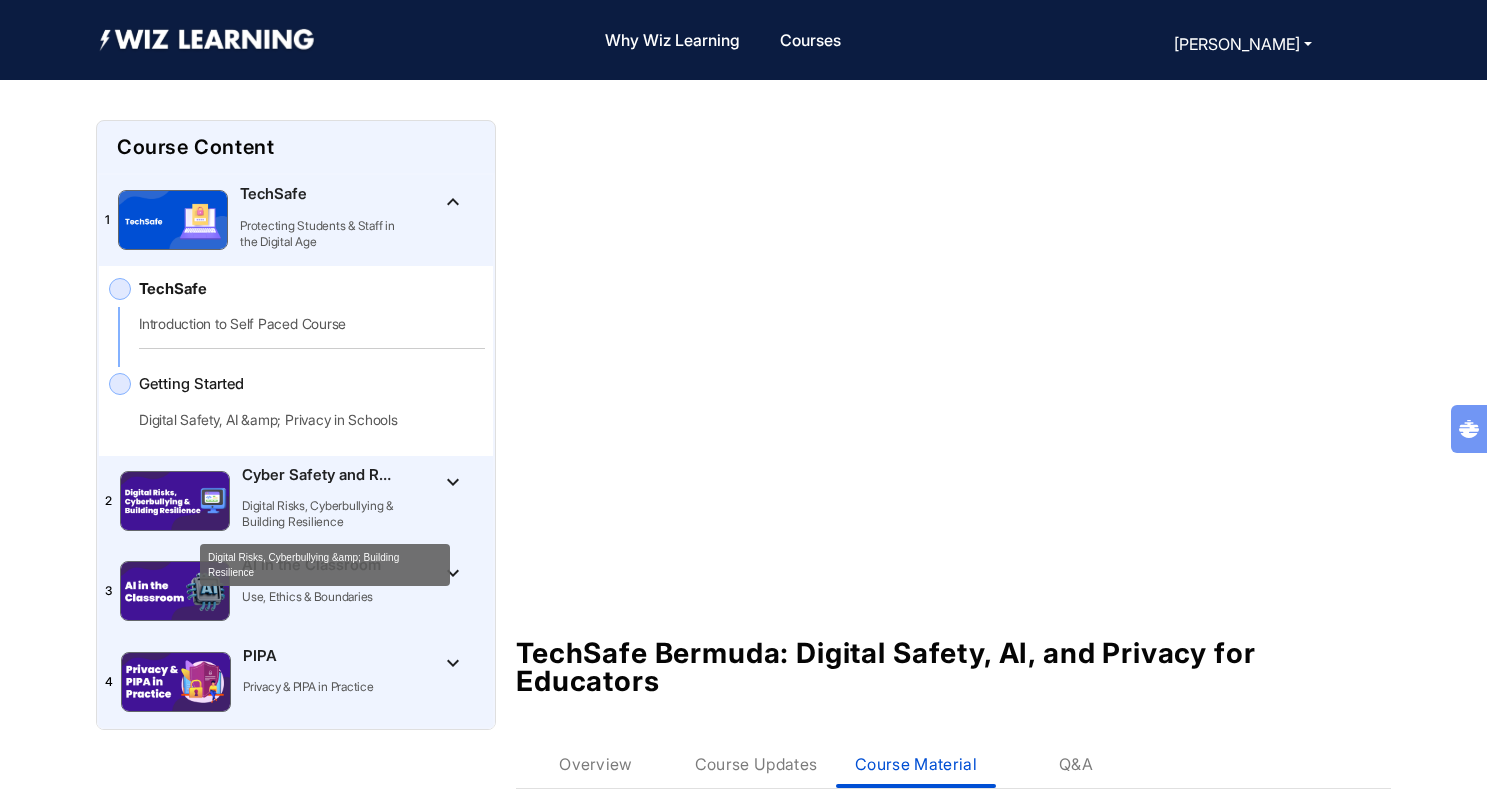click on "Digital Risks, Cyberbullying & Building Resilience" 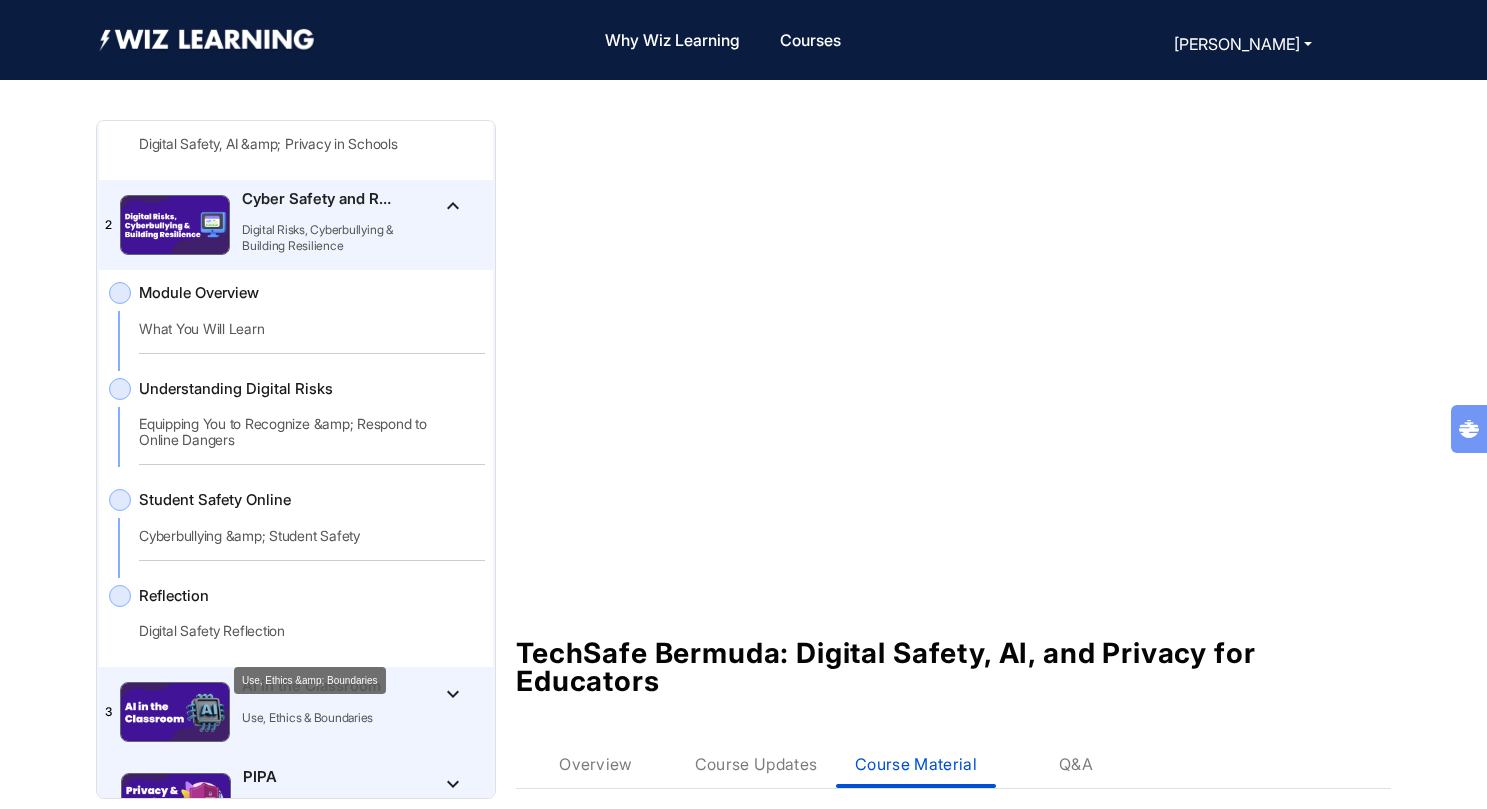 click on "Use, Ethics & Boundaries" 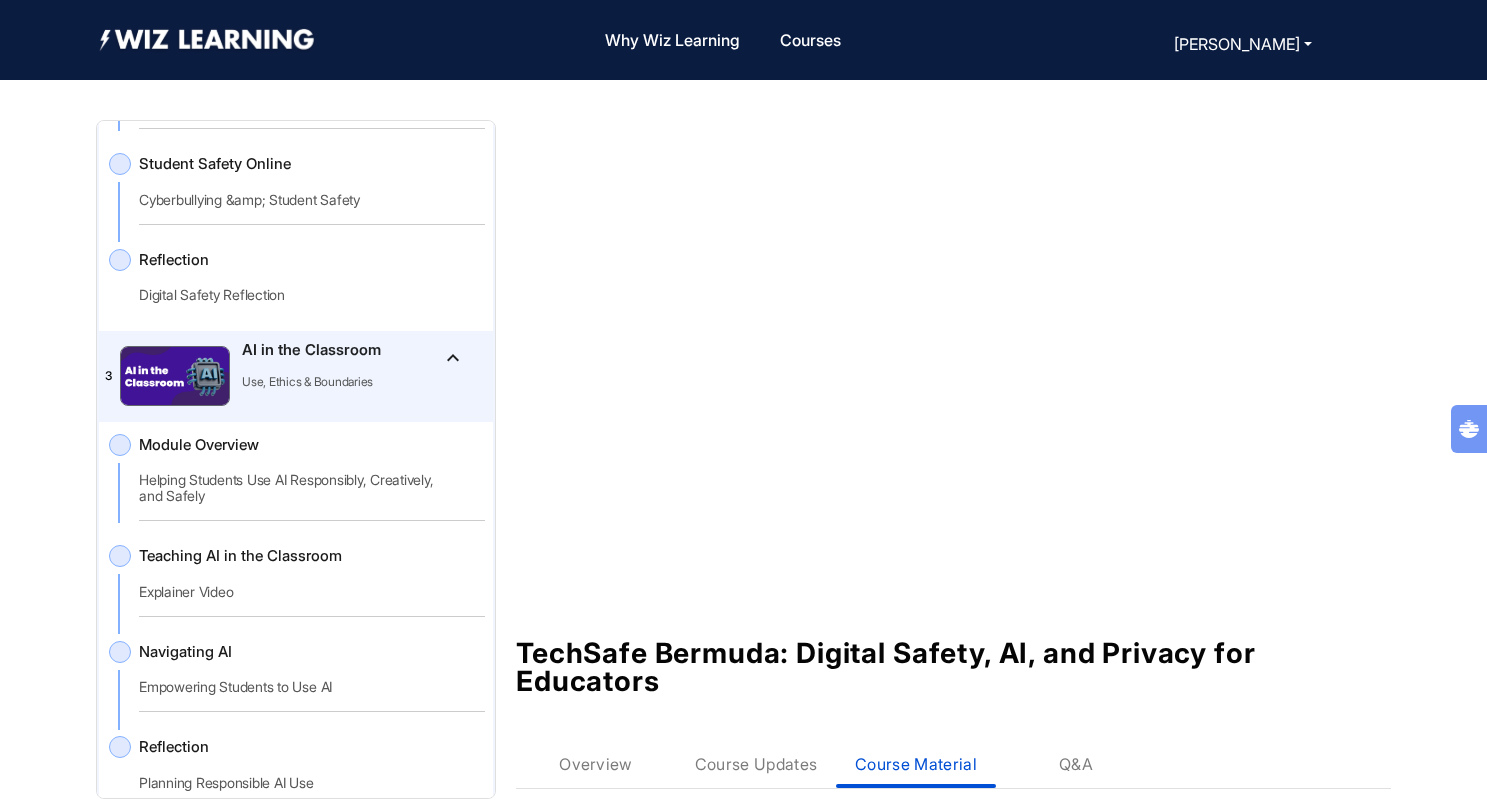 scroll, scrollTop: 701, scrollLeft: 0, axis: vertical 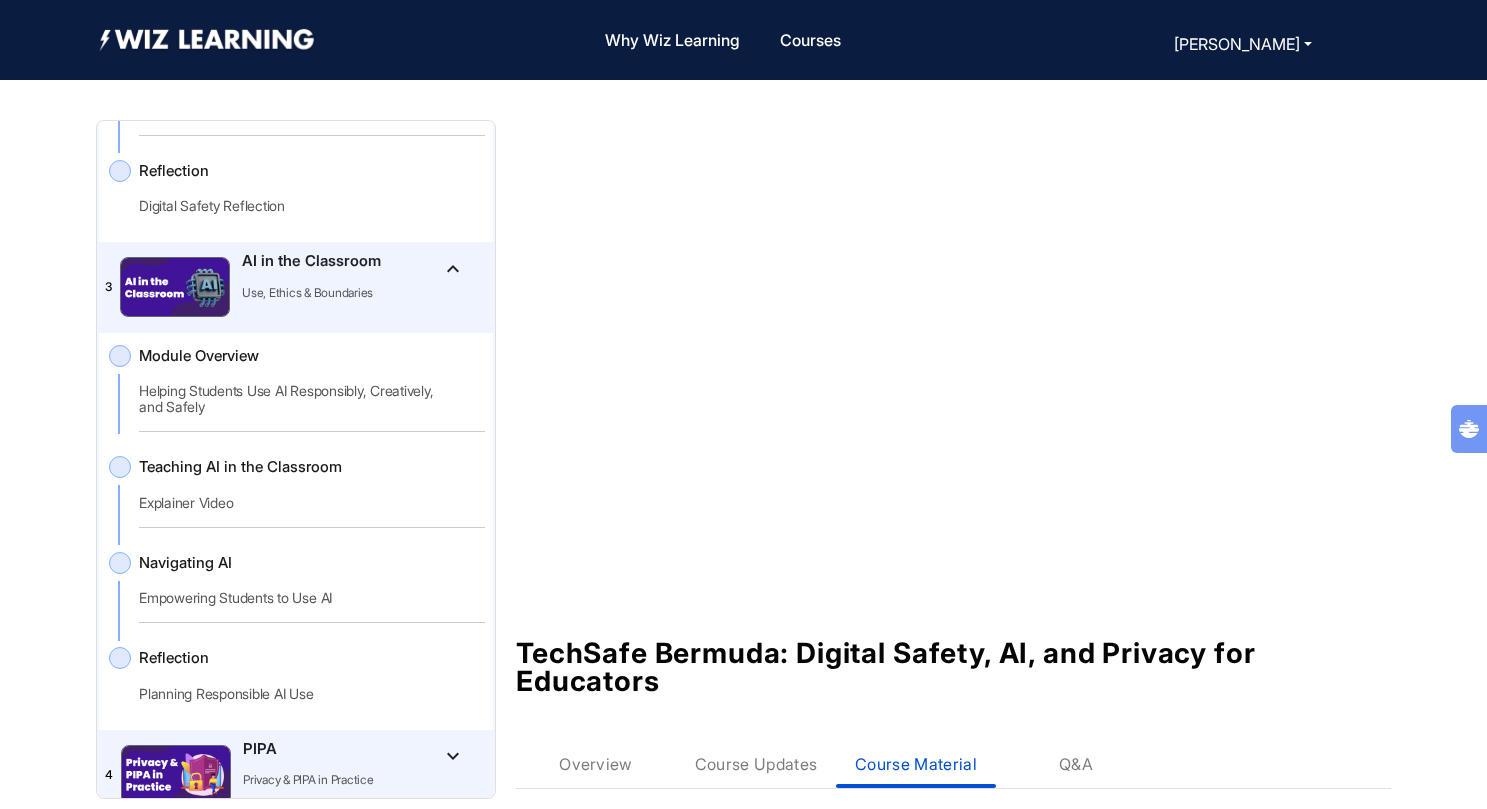 click on "4    PIPA  Privacy & PIPA in Practice  keyboard_arrow_down" 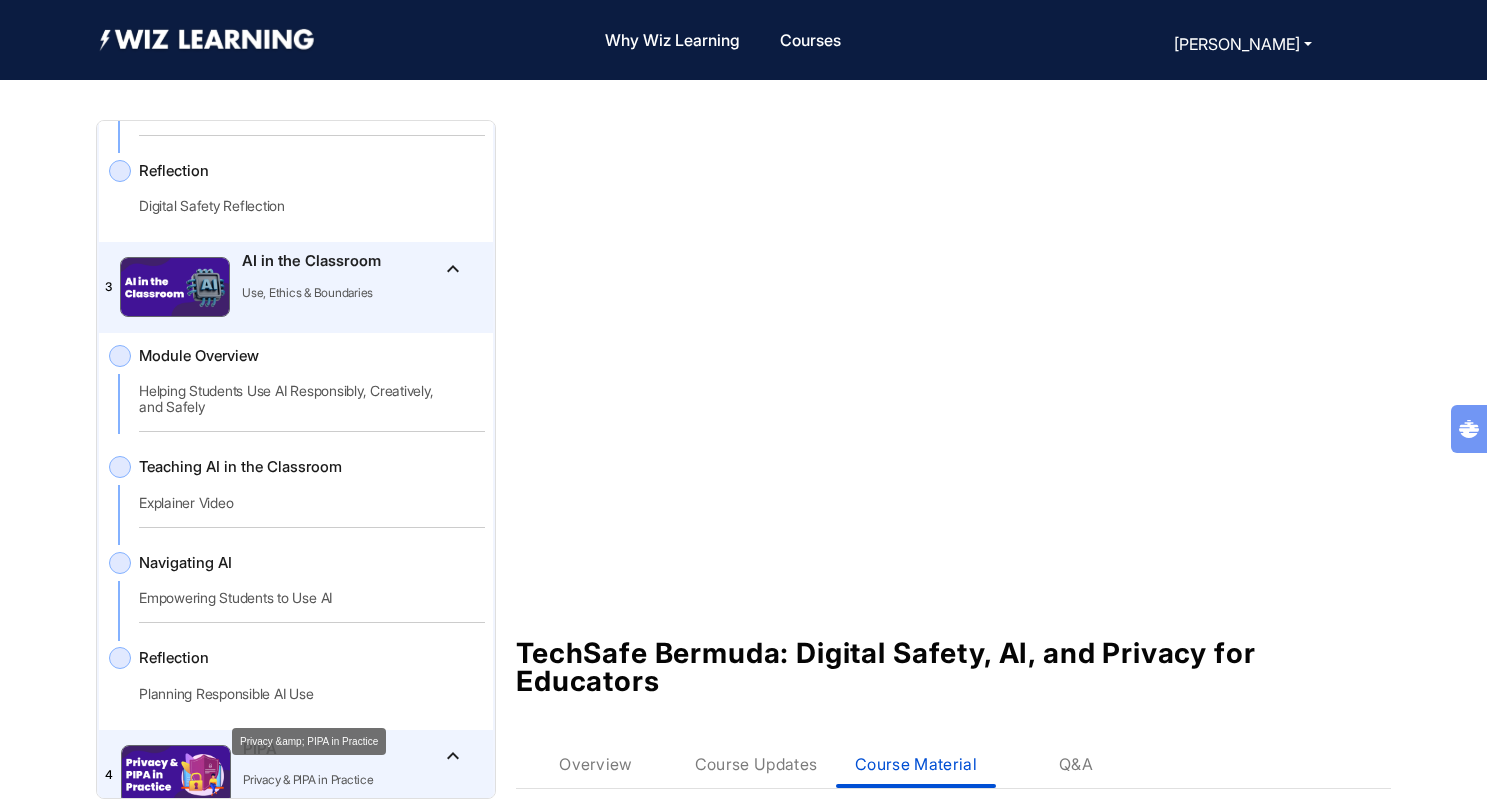 click on "Privacy &amp; PIPA in Practice" at bounding box center [309, 741] 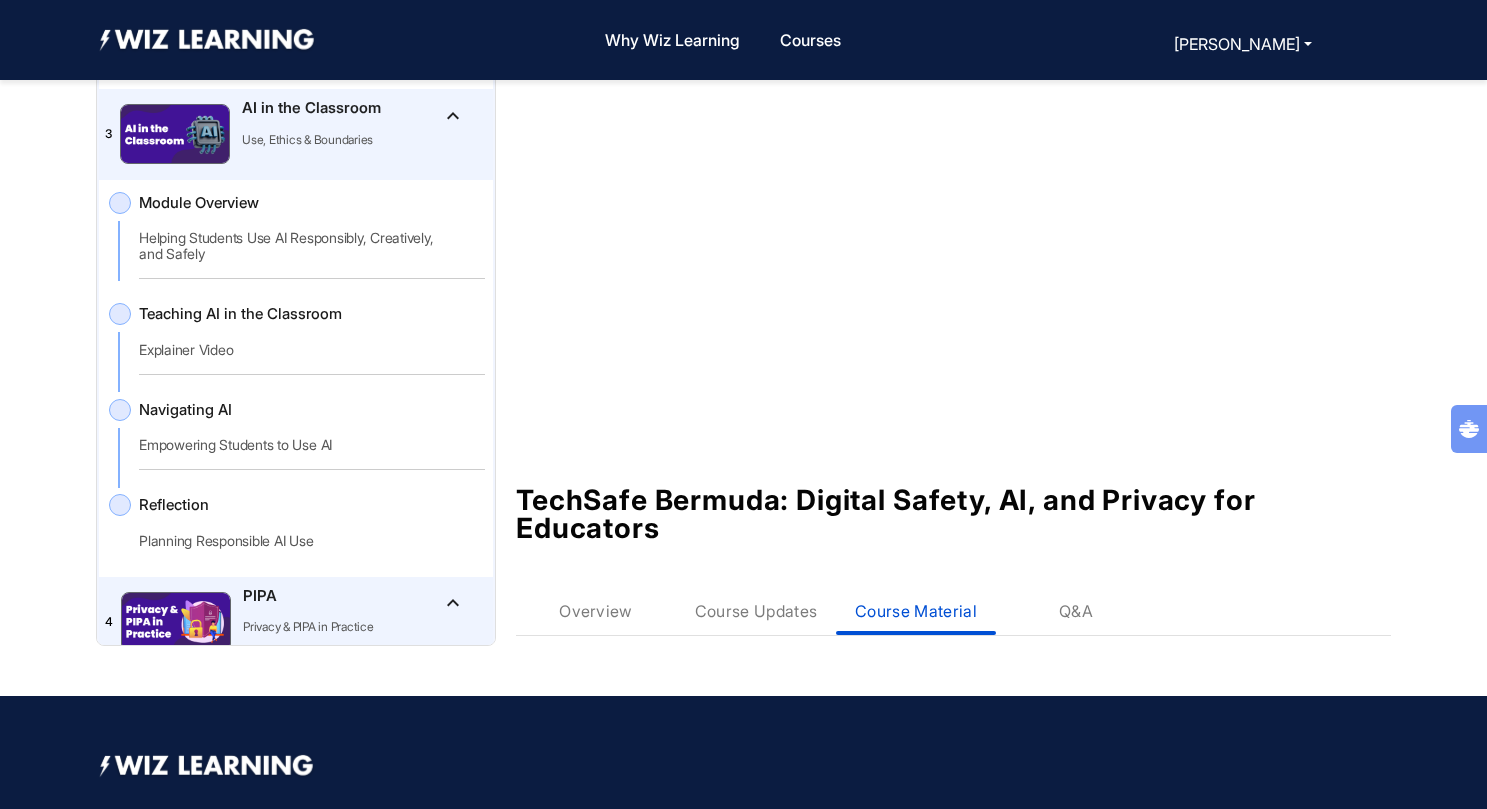 scroll, scrollTop: 525, scrollLeft: 0, axis: vertical 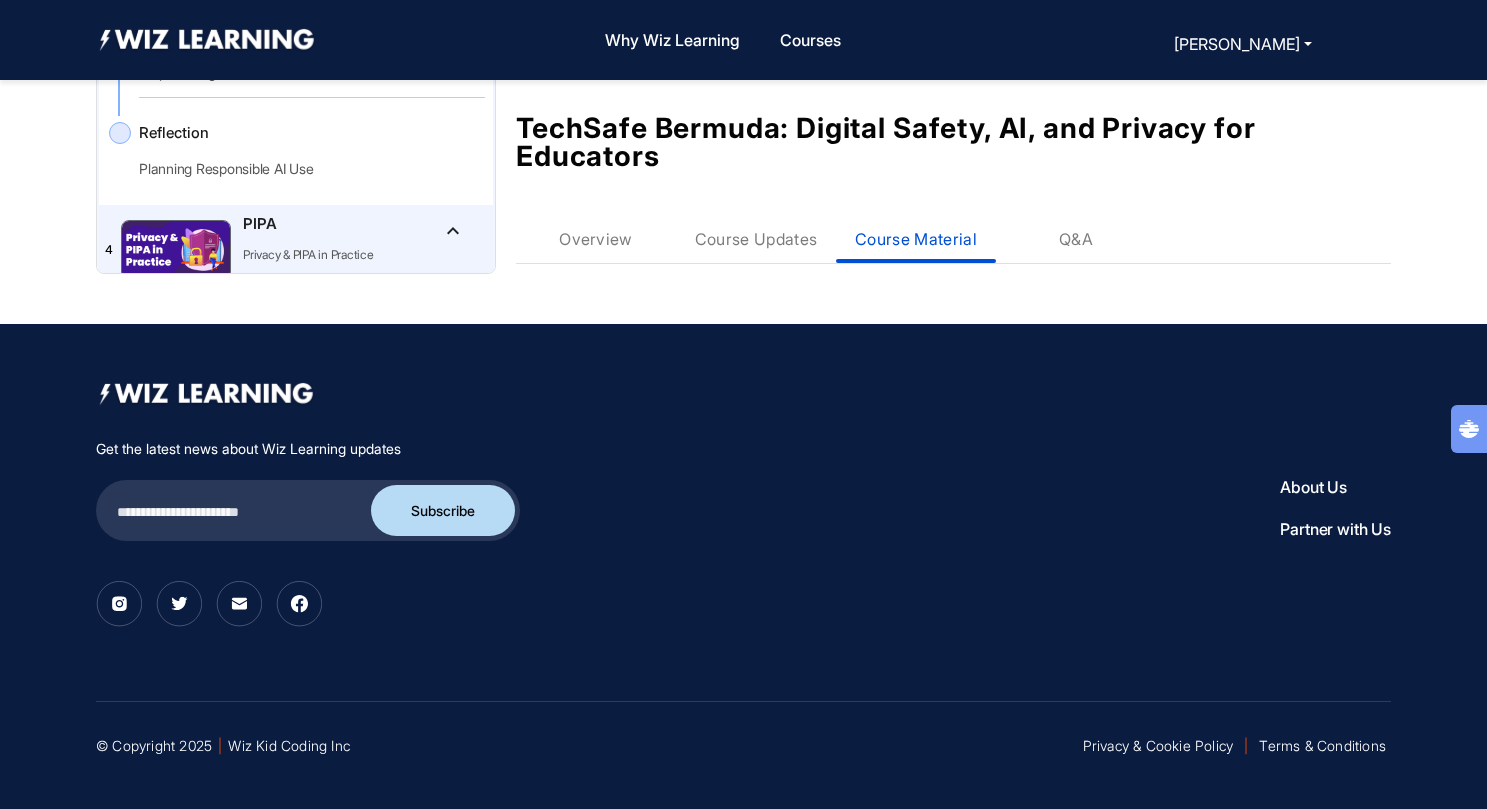 click on "keyboard_arrow_up" 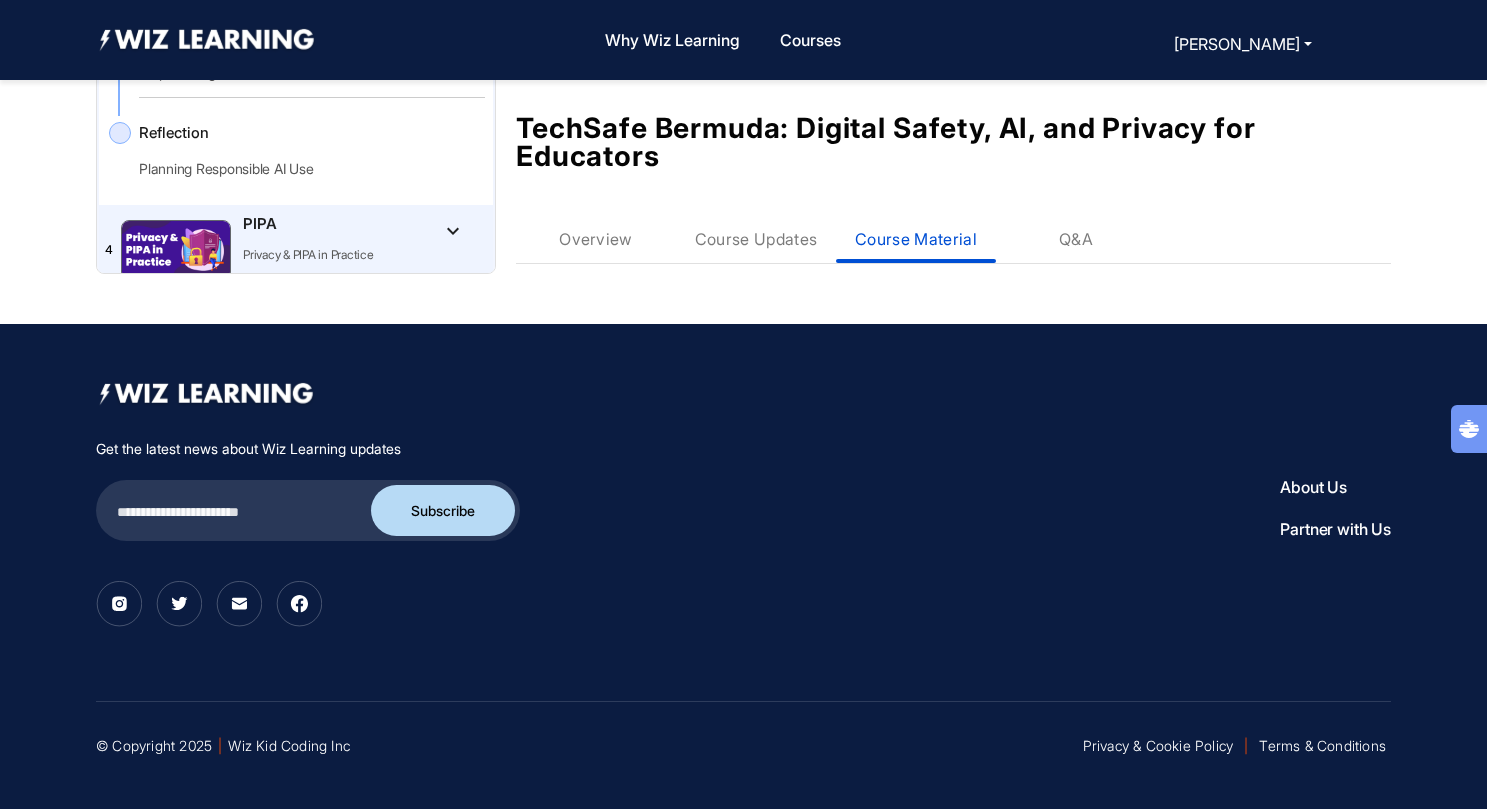 click on "keyboard_arrow_down" 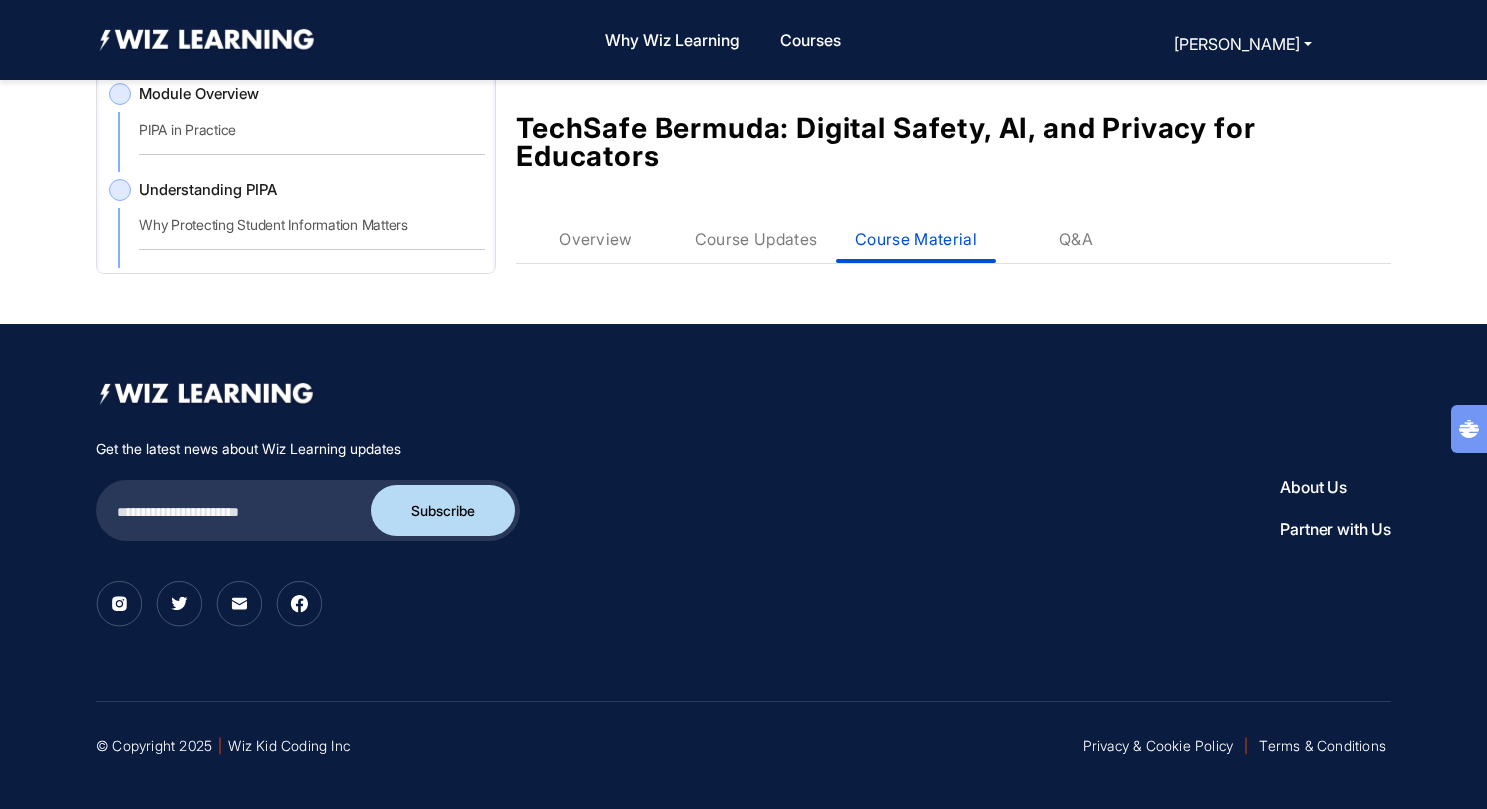 scroll, scrollTop: 1006, scrollLeft: 0, axis: vertical 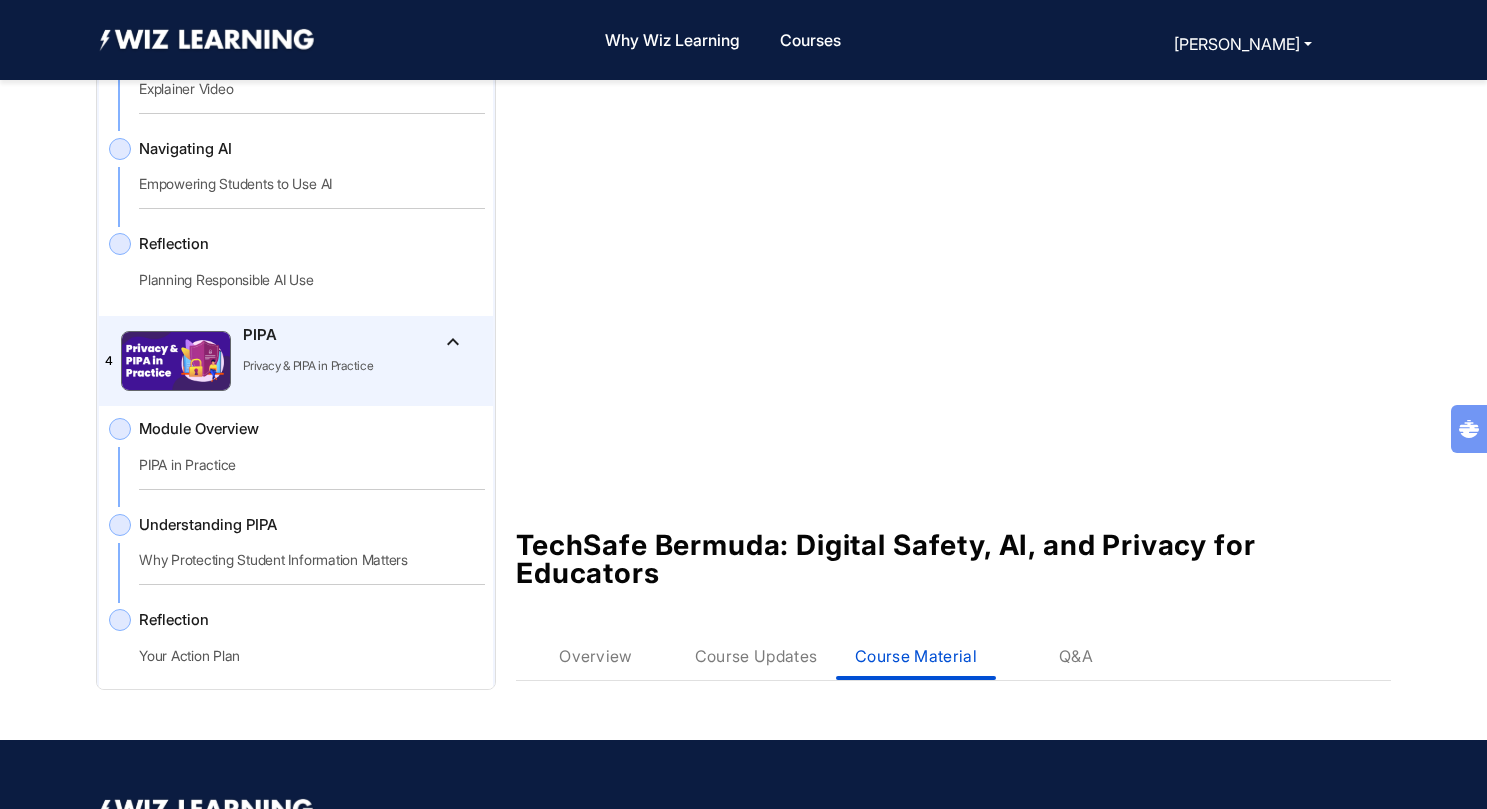 click on "Module Overview   PIPA in Practice" 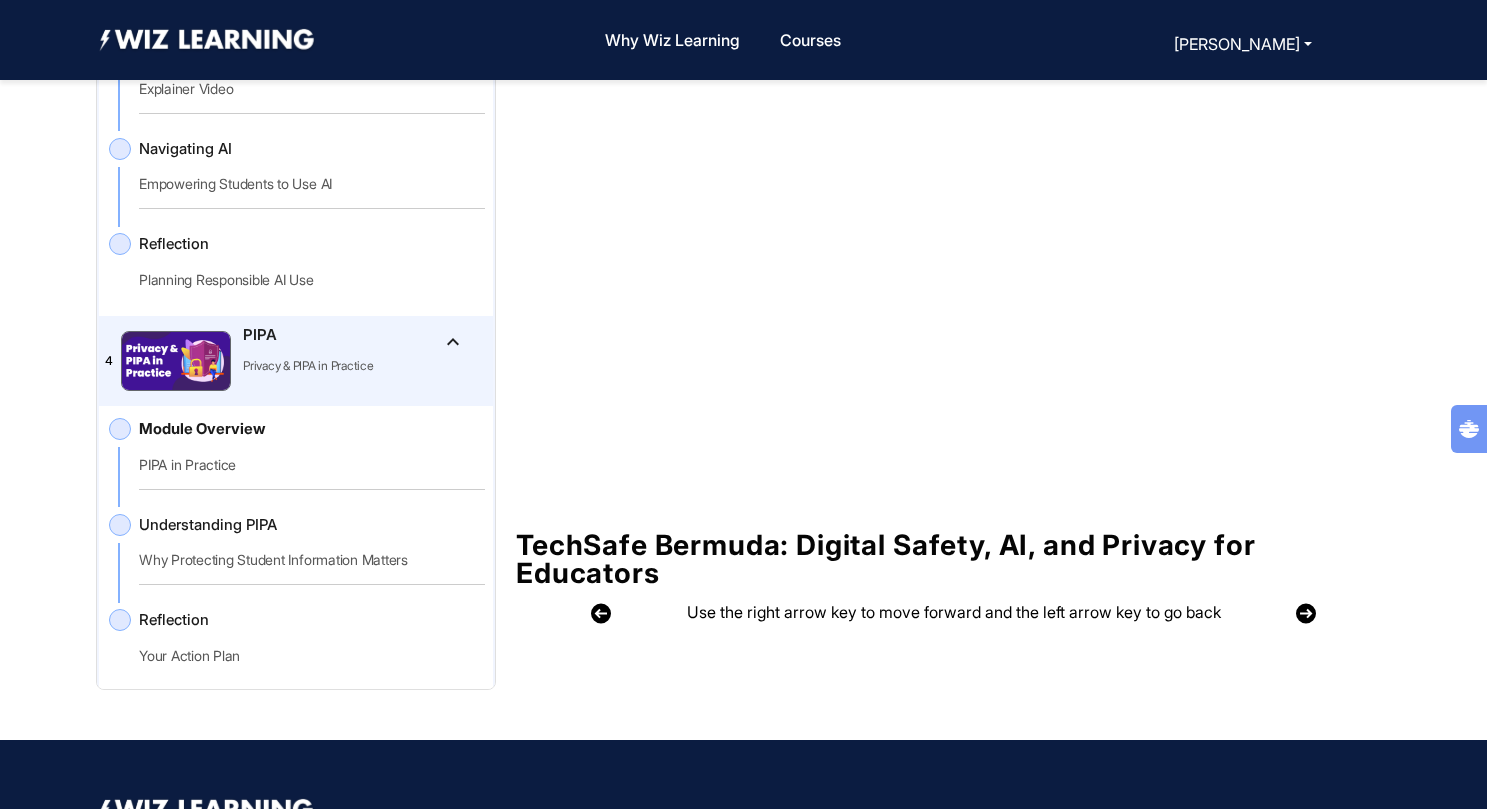 scroll, scrollTop: 0, scrollLeft: 0, axis: both 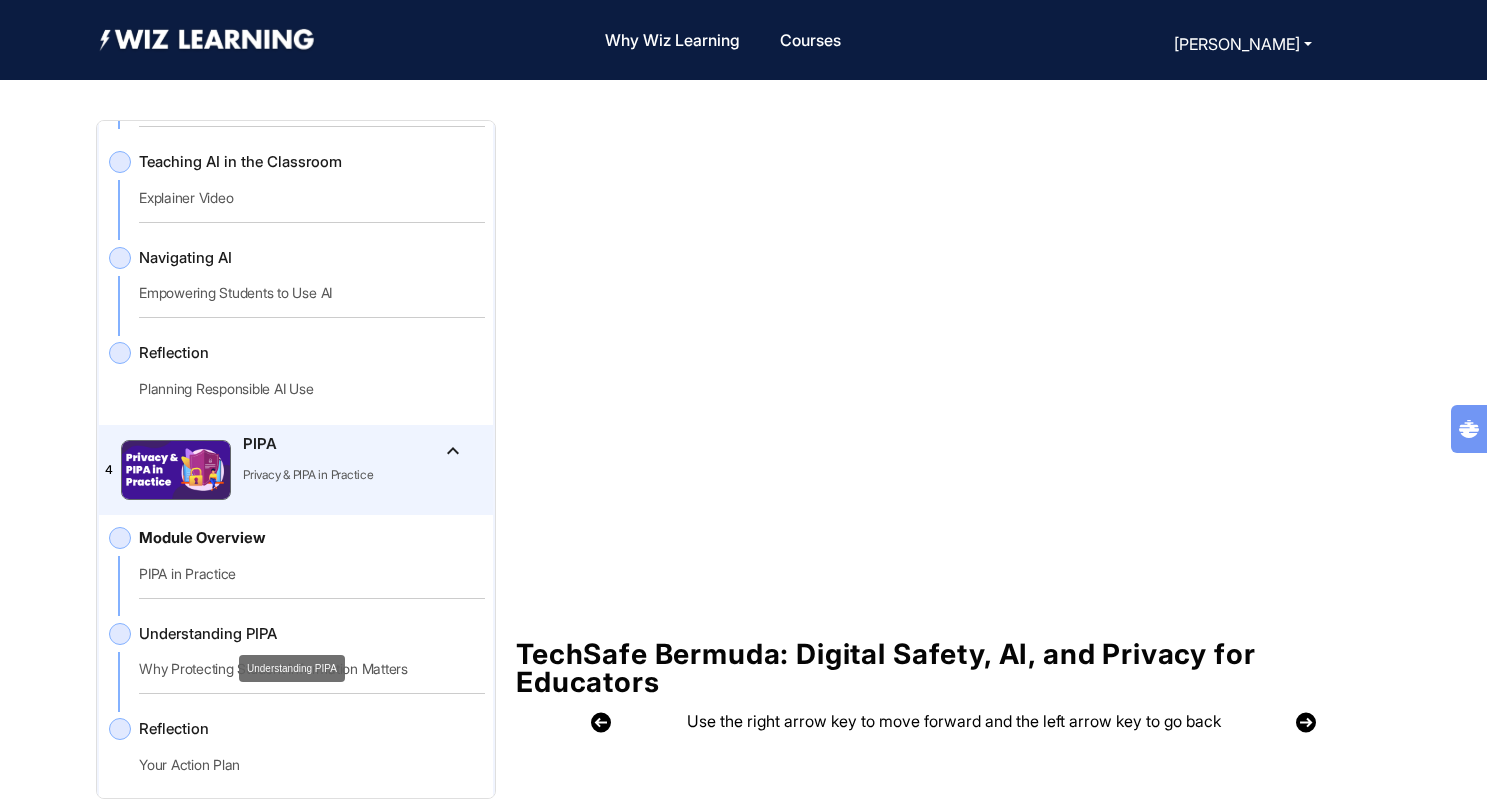 click on "Understanding PIPA" 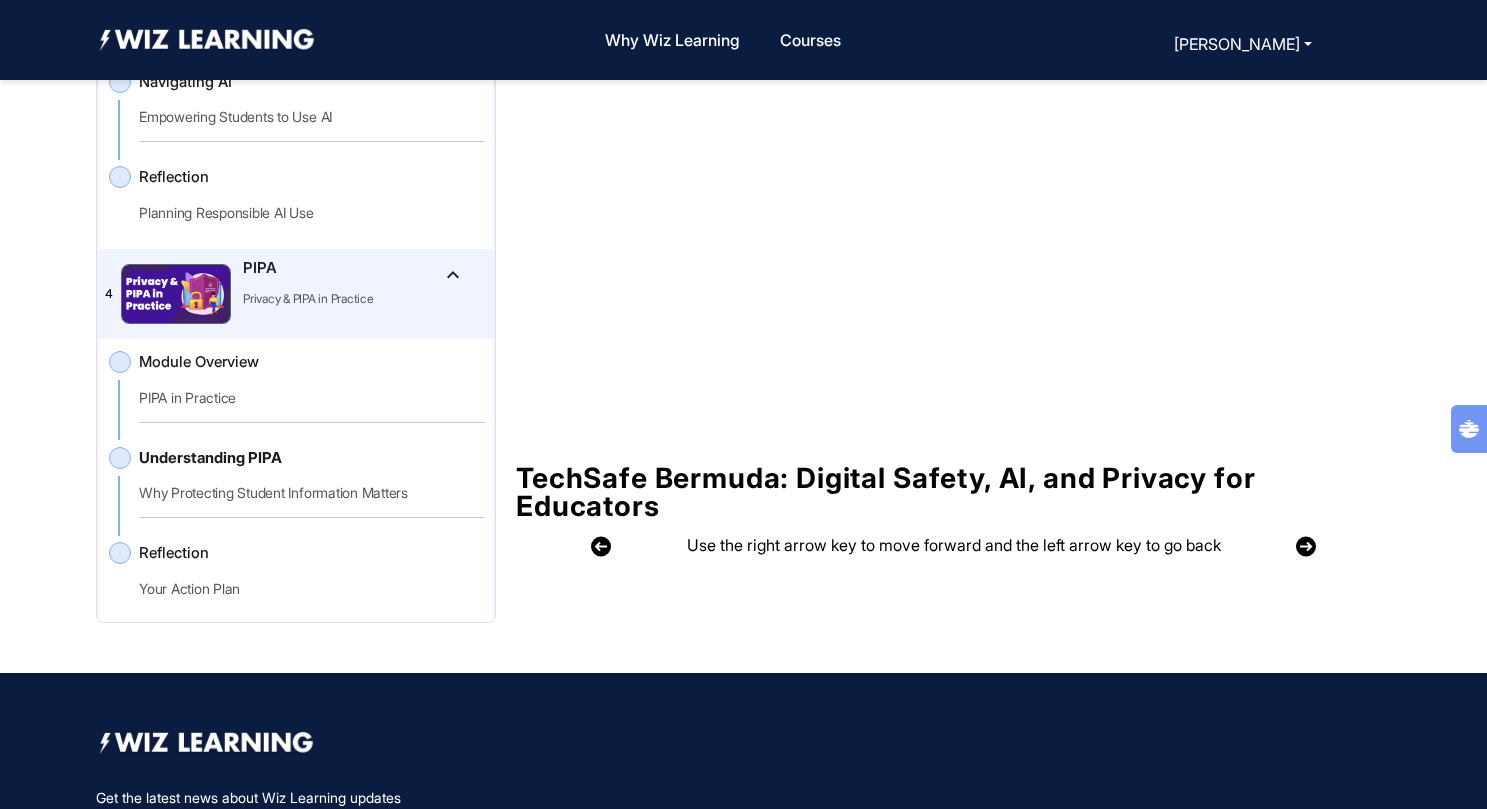 scroll, scrollTop: 178, scrollLeft: 0, axis: vertical 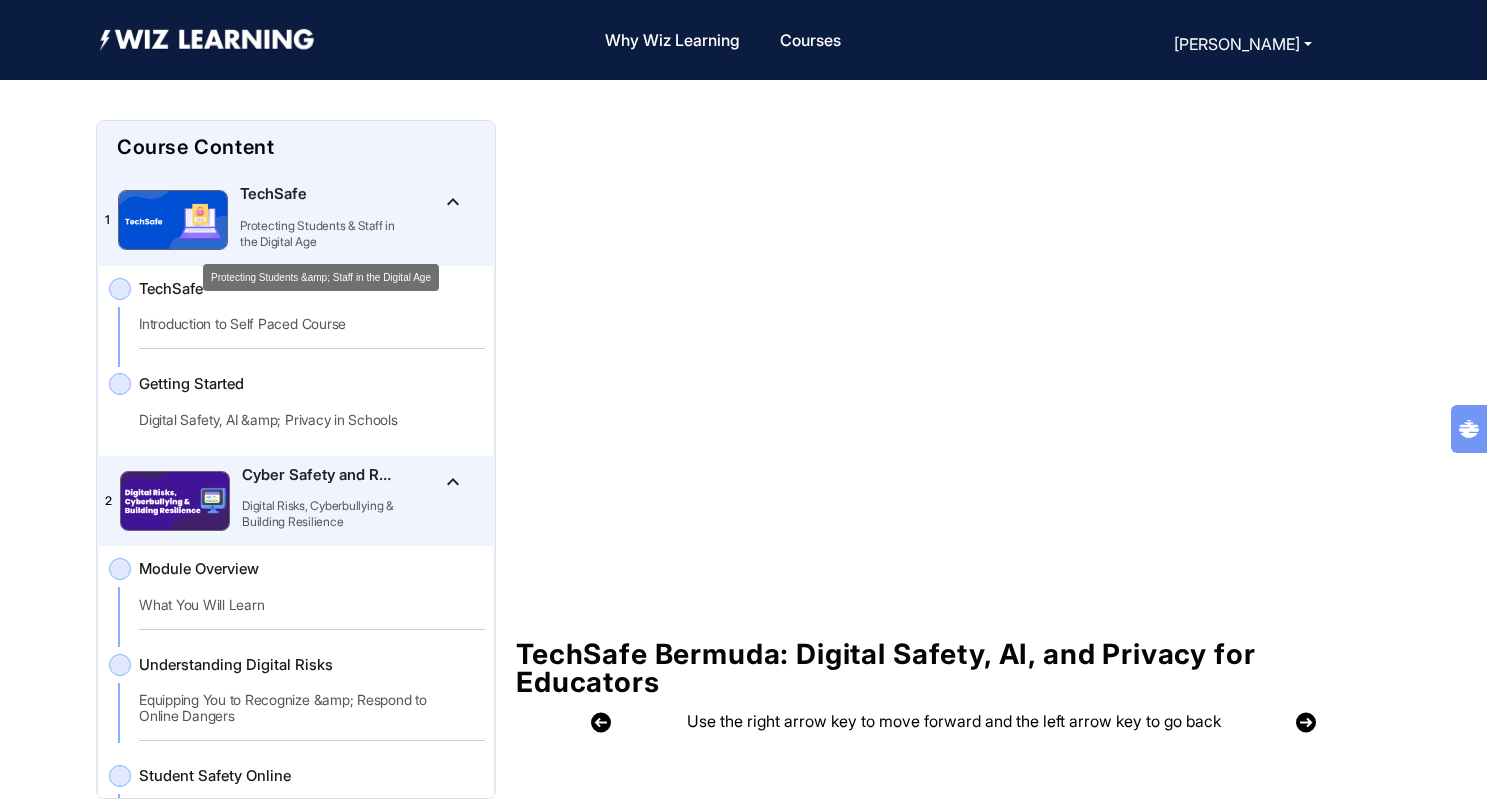 click on "Protecting Students & Staff in the Digital Age" 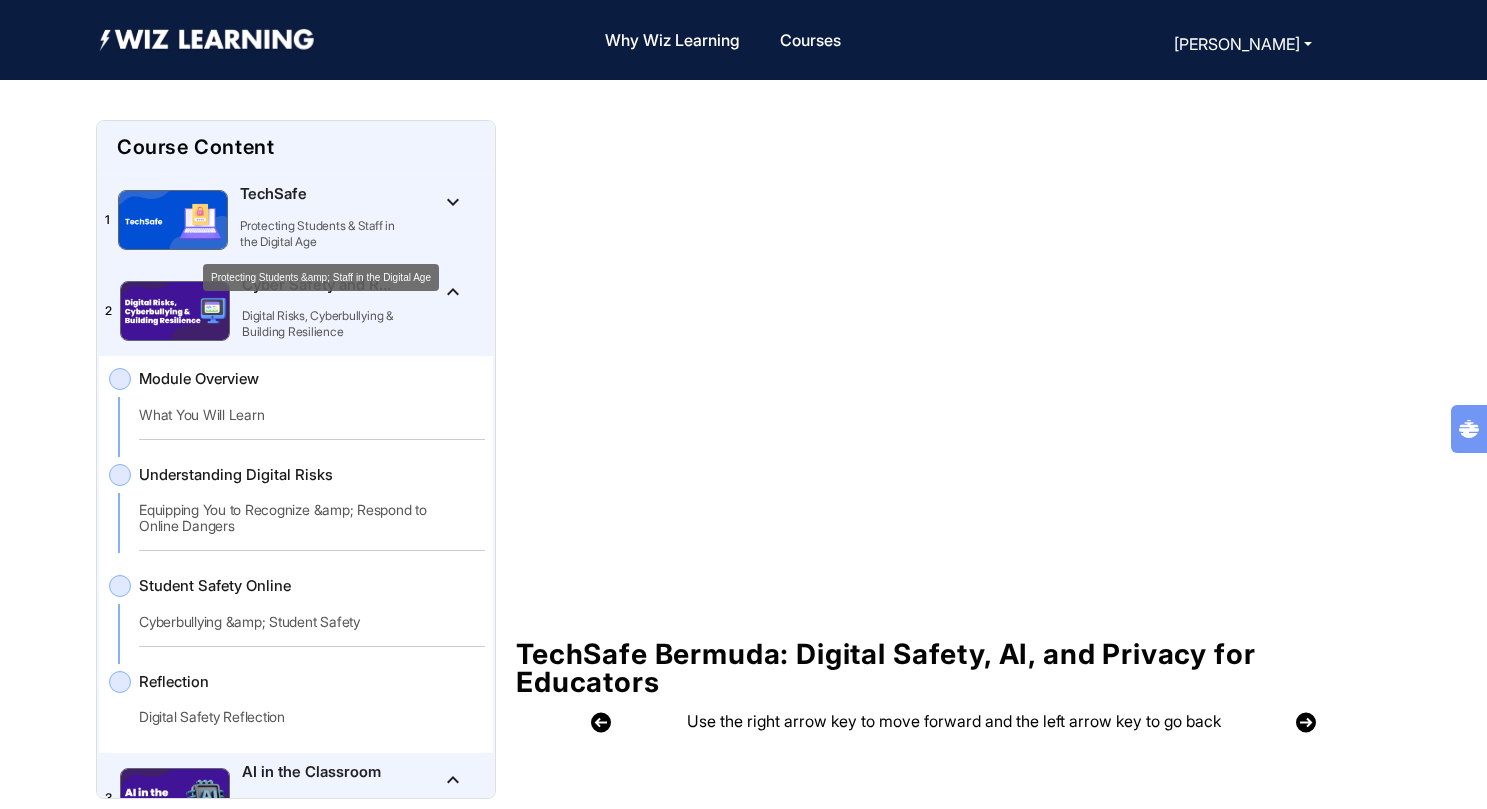 click on "Protecting Students &amp; Staff in the Digital Age" at bounding box center [321, 277] 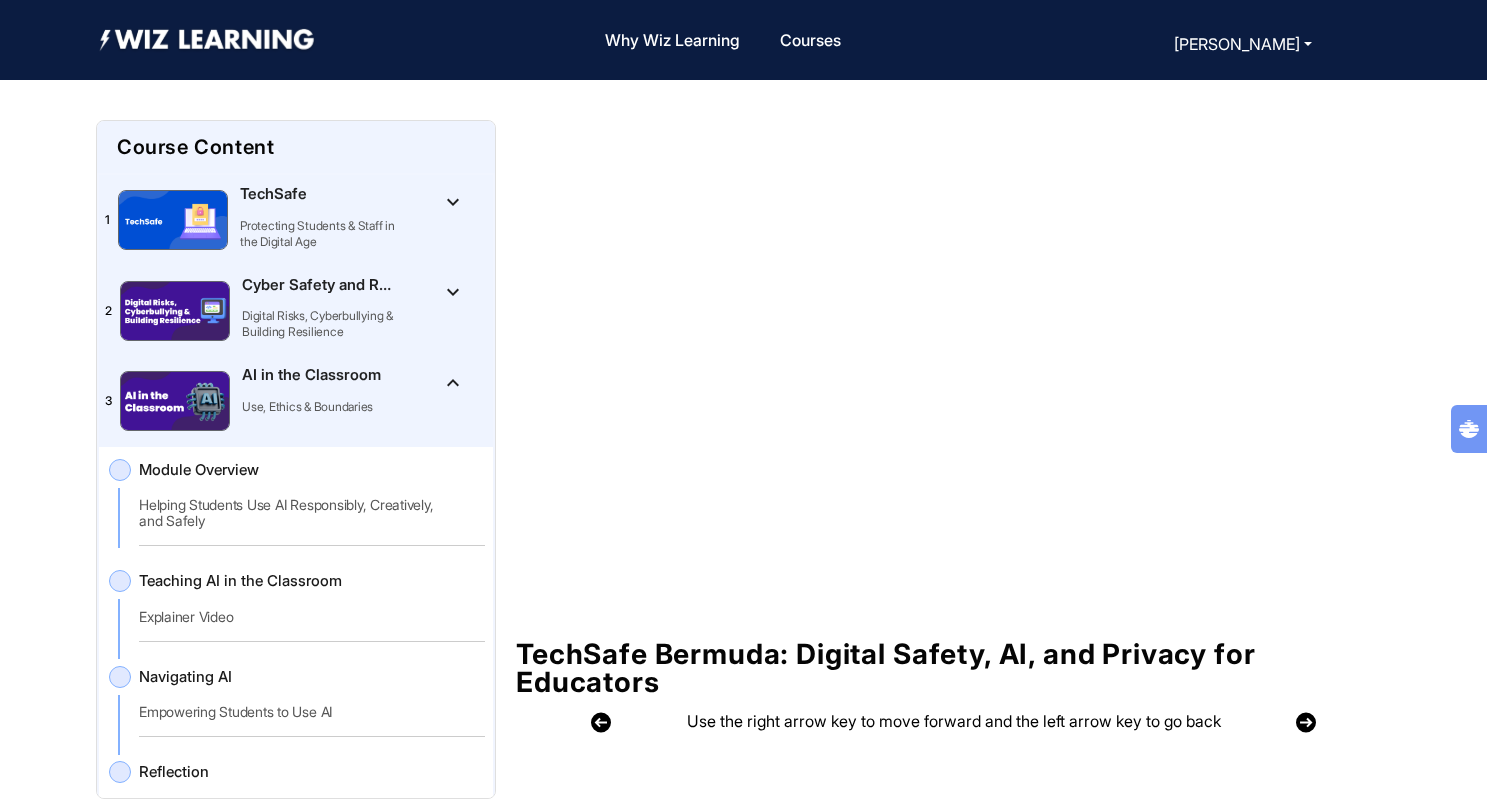 click on "3    AI in the Classroom  Use, Ethics & Boundaries  keyboard_arrow_up" 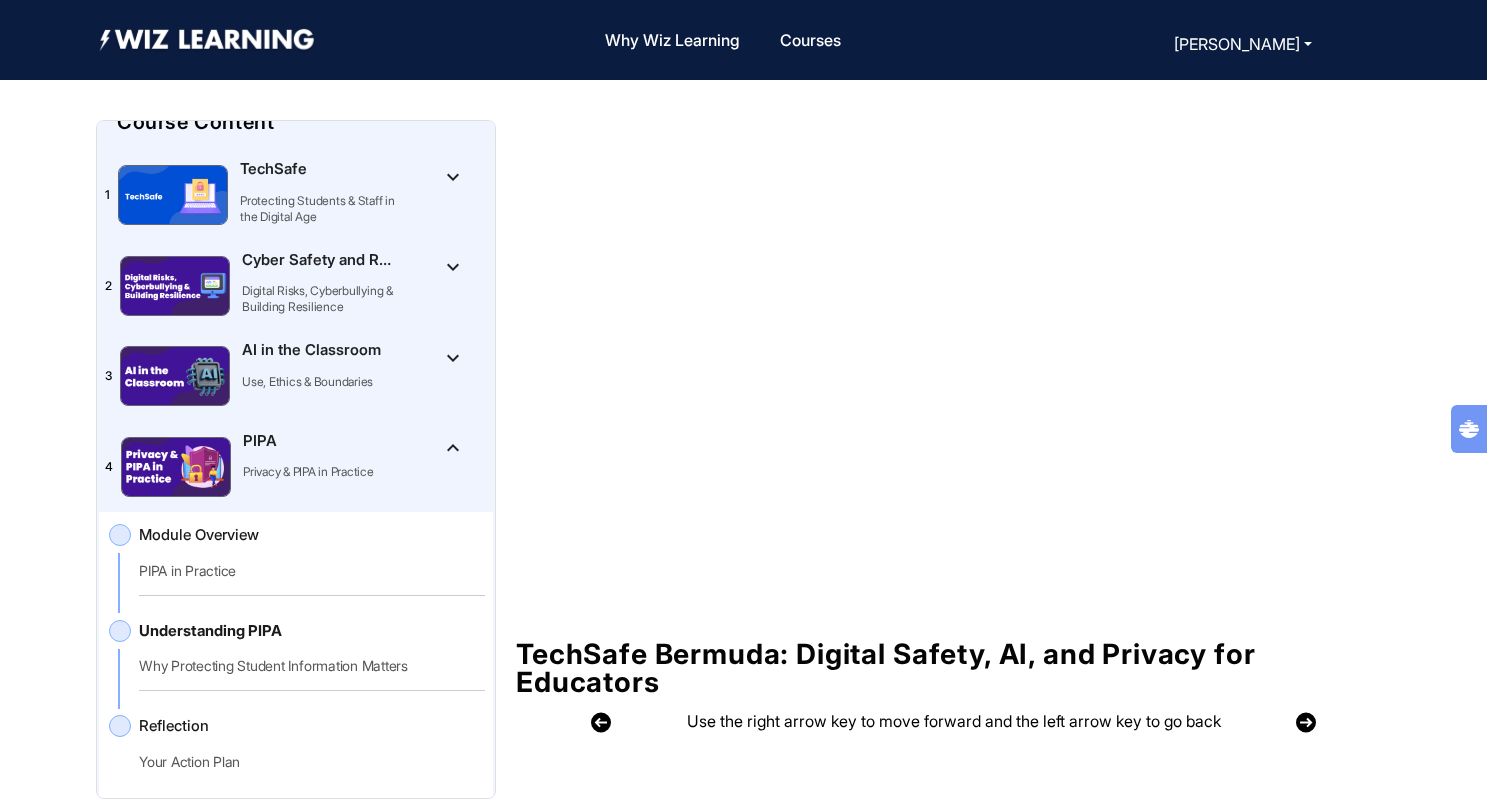 scroll, scrollTop: 0, scrollLeft: 0, axis: both 